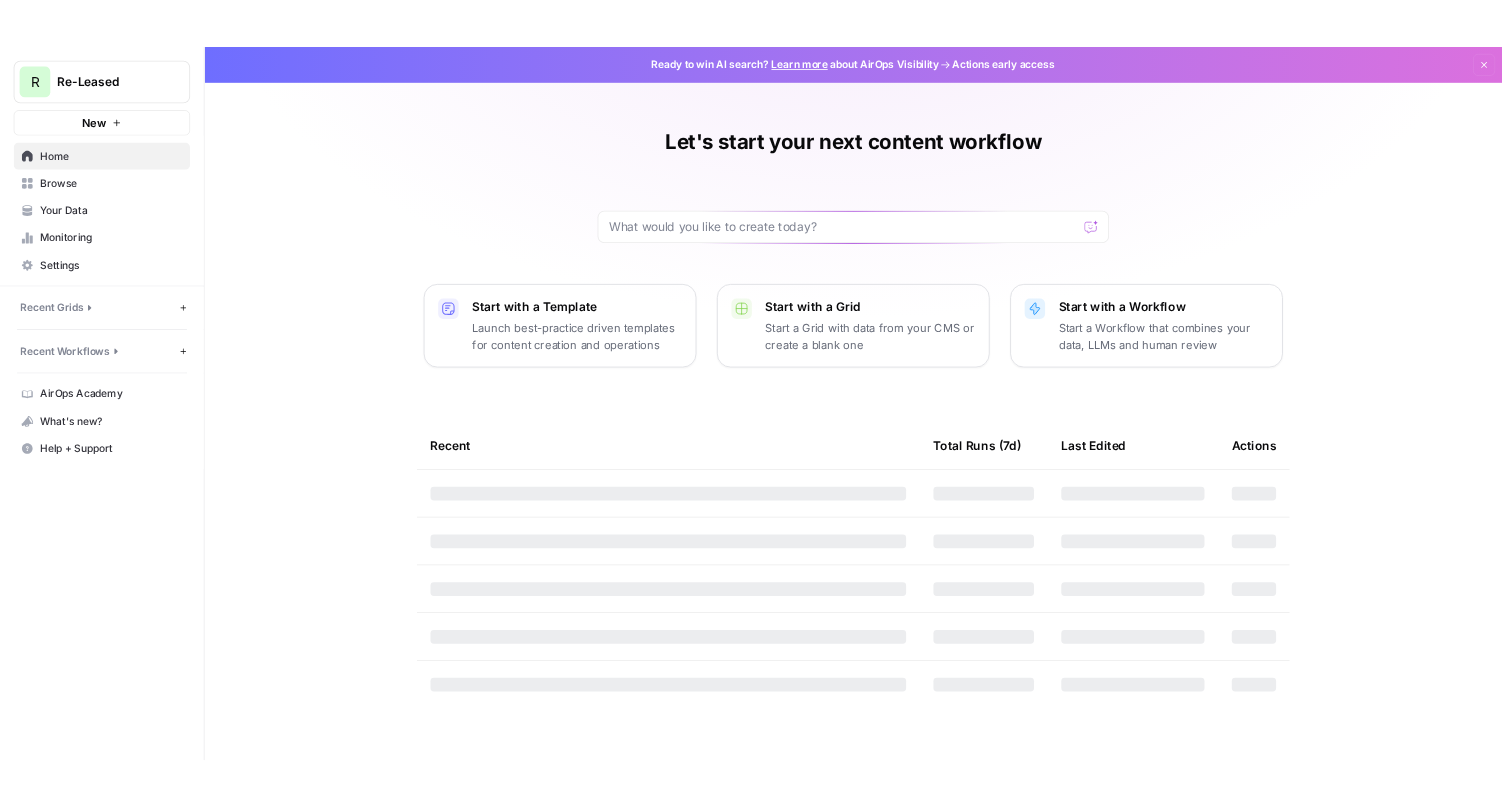 scroll, scrollTop: 0, scrollLeft: 0, axis: both 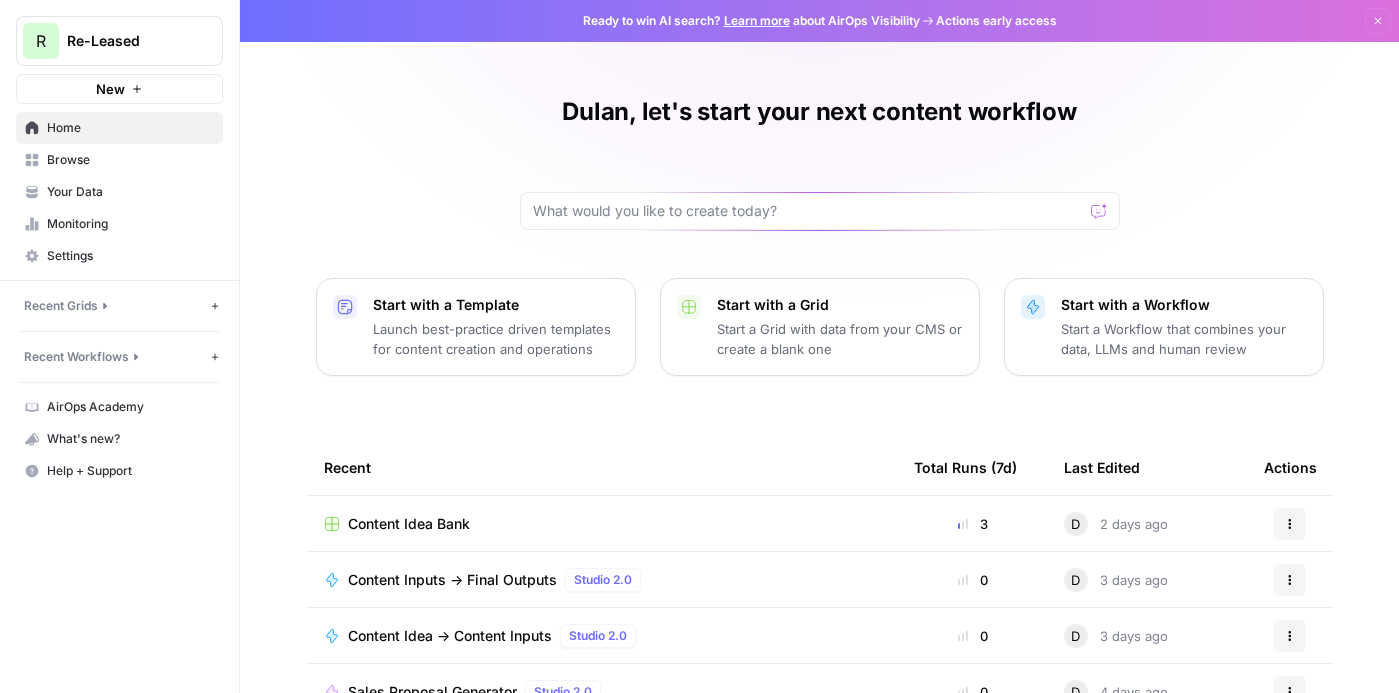 click on "Content Idea Bank" at bounding box center [409, 524] 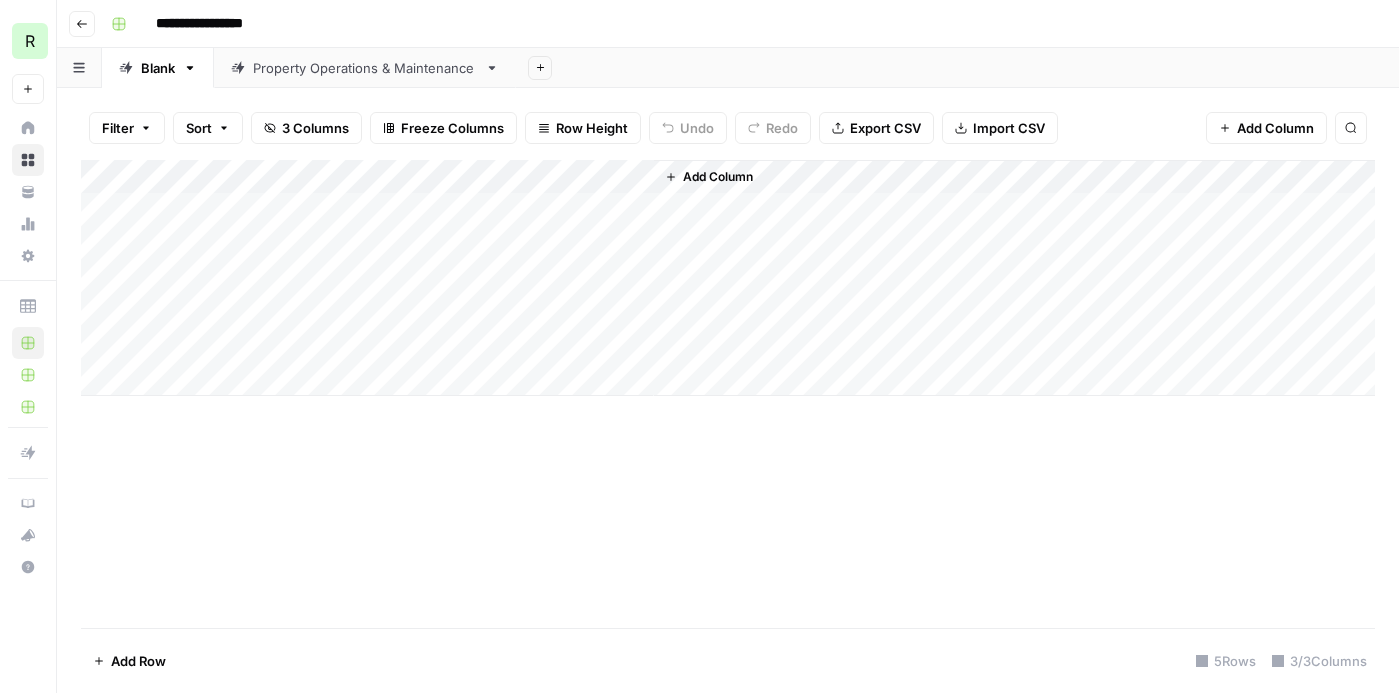 click on "Property Operations & Maintenance" at bounding box center (365, 68) 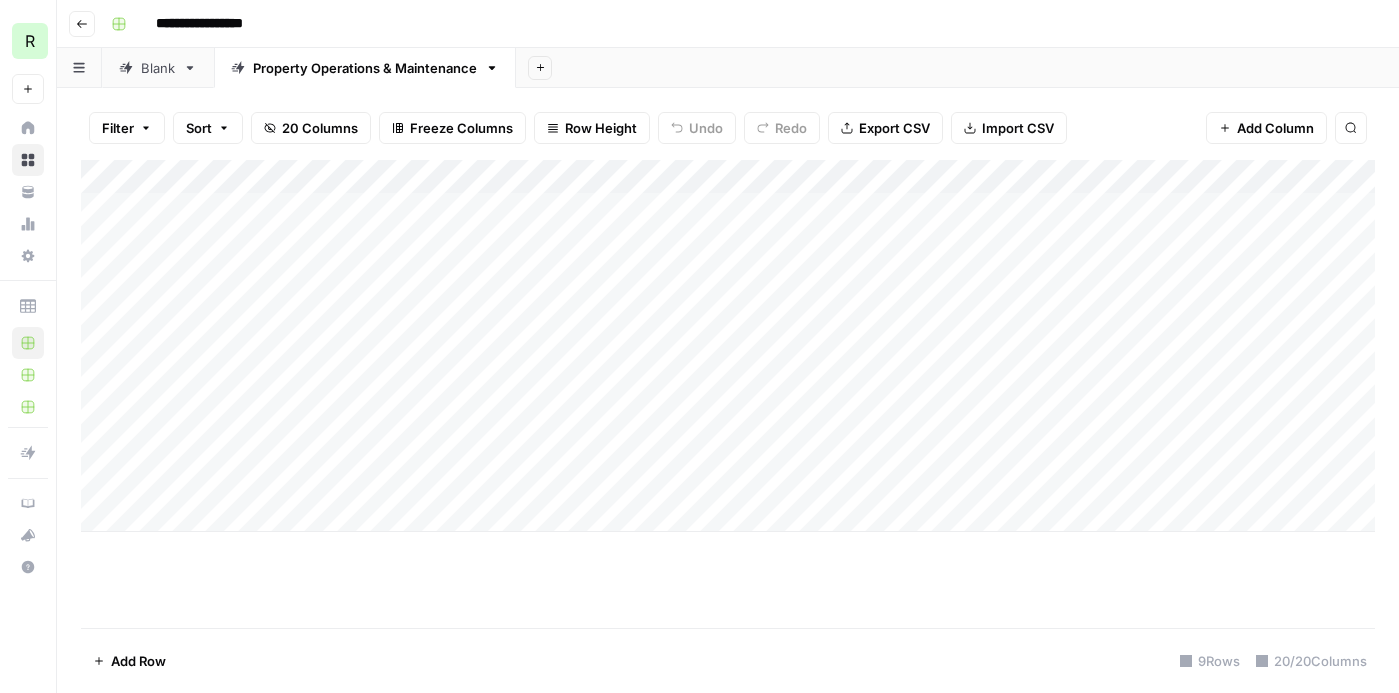 scroll, scrollTop: 0, scrollLeft: 0, axis: both 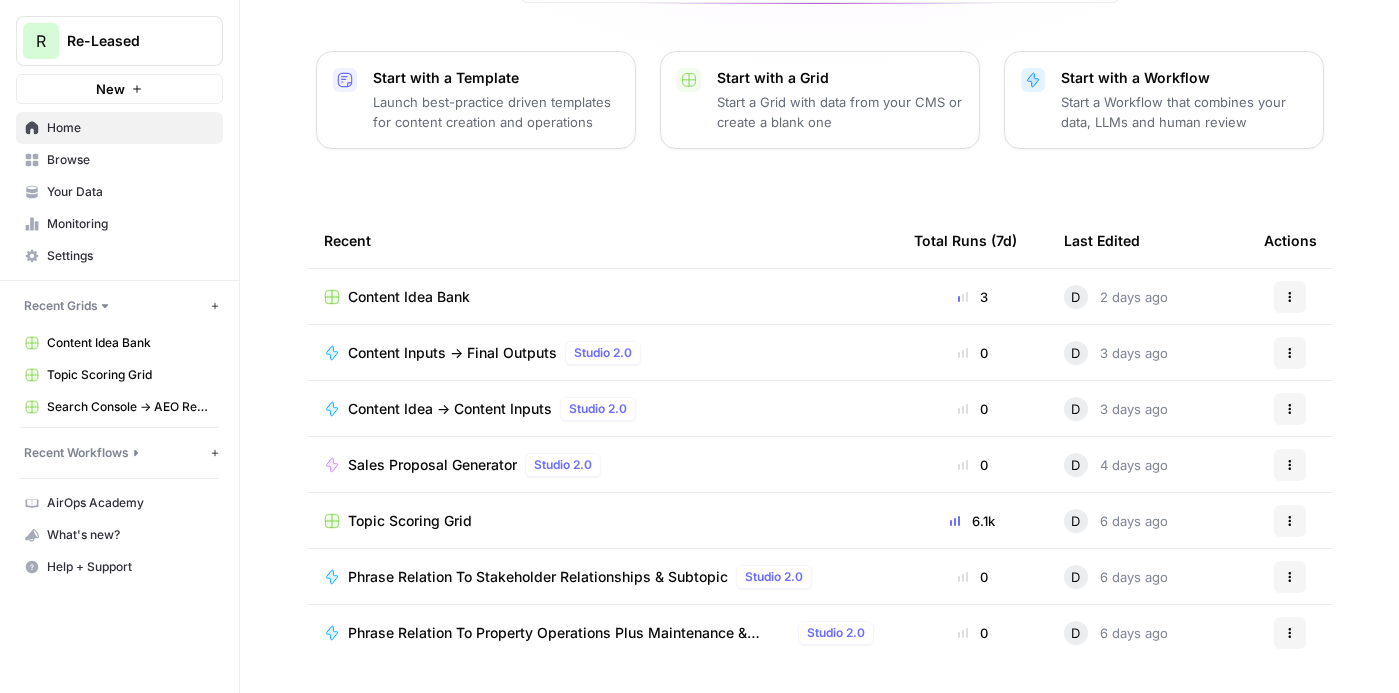 click on "Topic Scoring Grid" at bounding box center (410, 521) 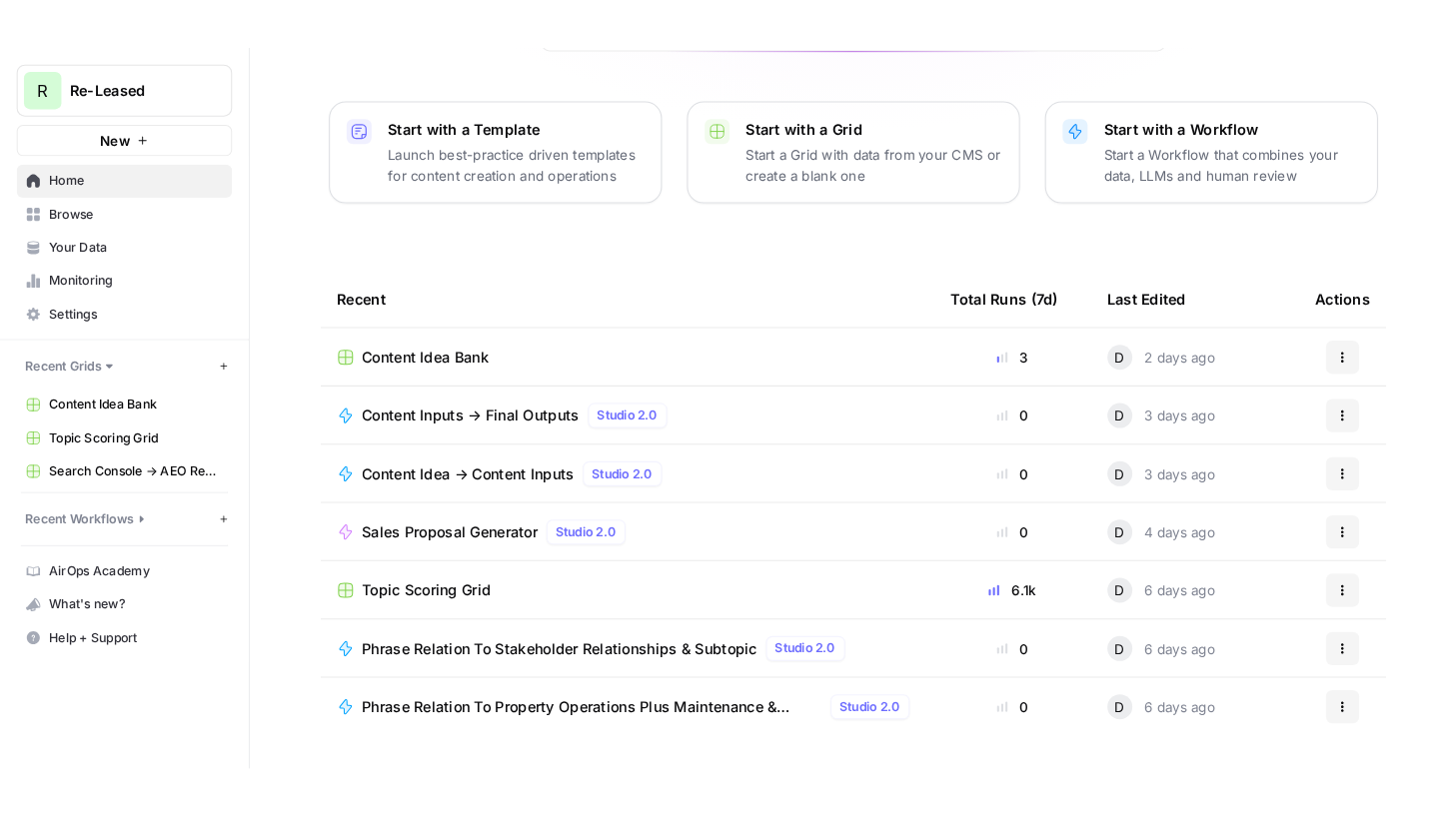 scroll, scrollTop: 0, scrollLeft: 0, axis: both 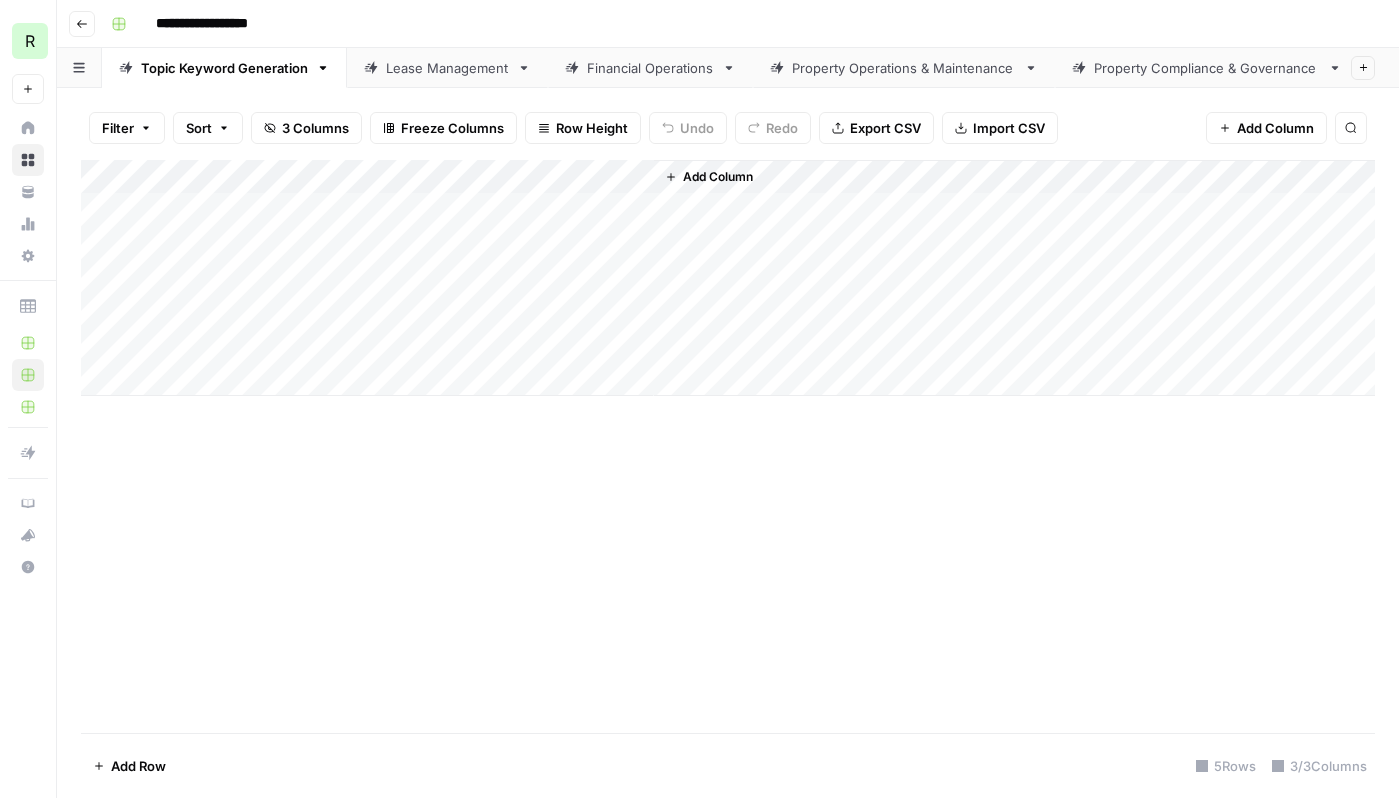 click on "Add Column" at bounding box center (728, 278) 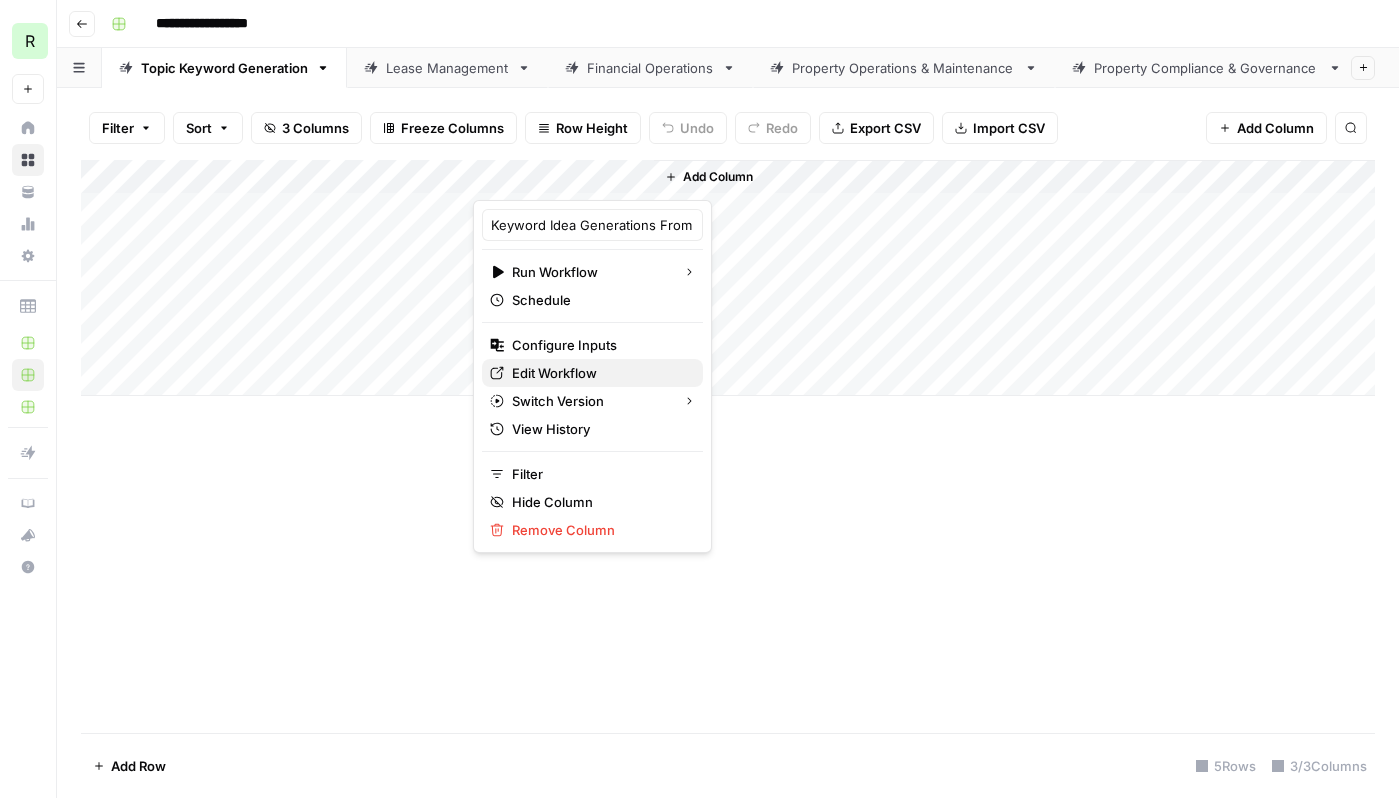 click on "Edit Workflow" at bounding box center [599, 373] 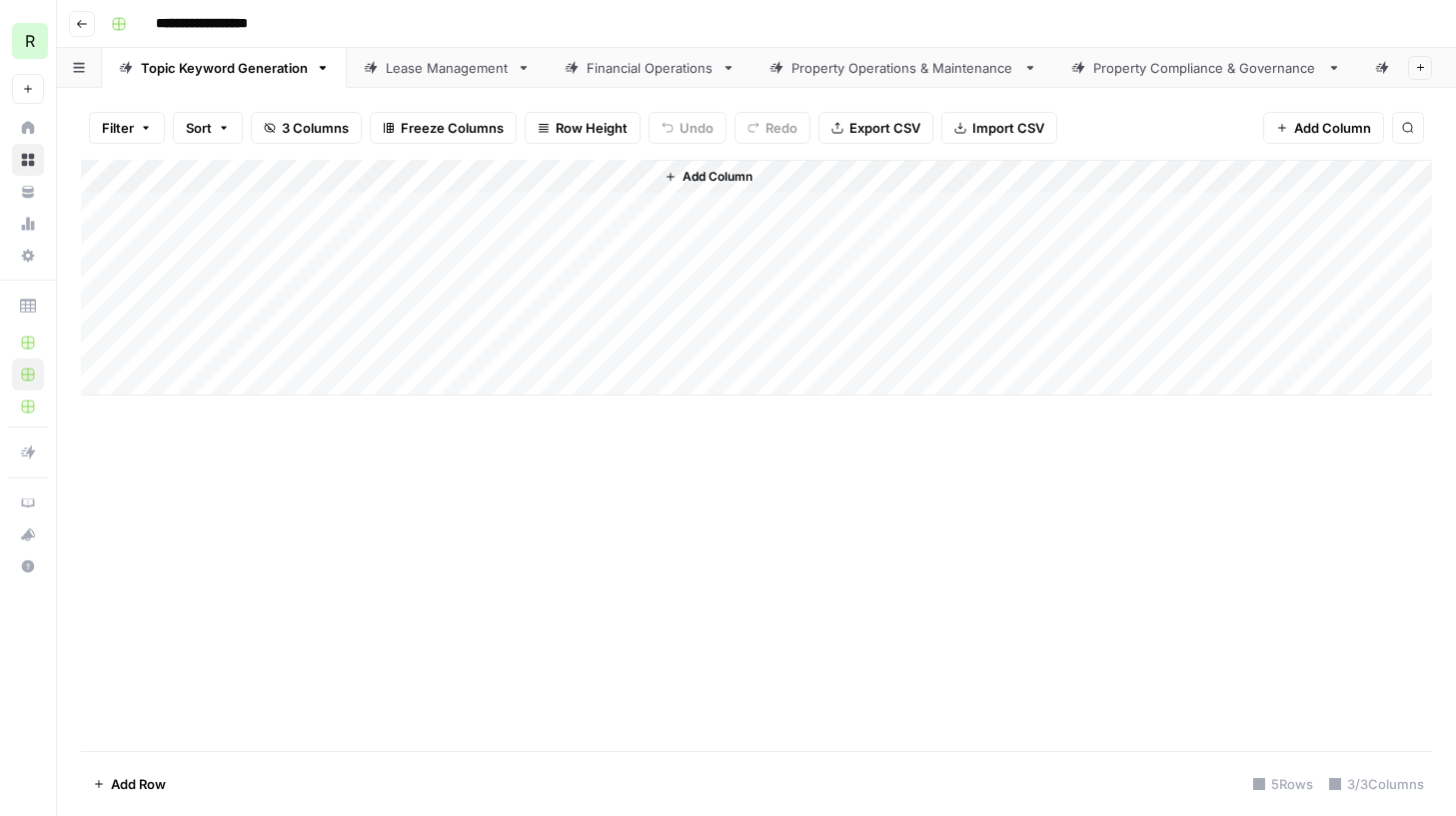 click on "Lease Management" at bounding box center [447, 68] 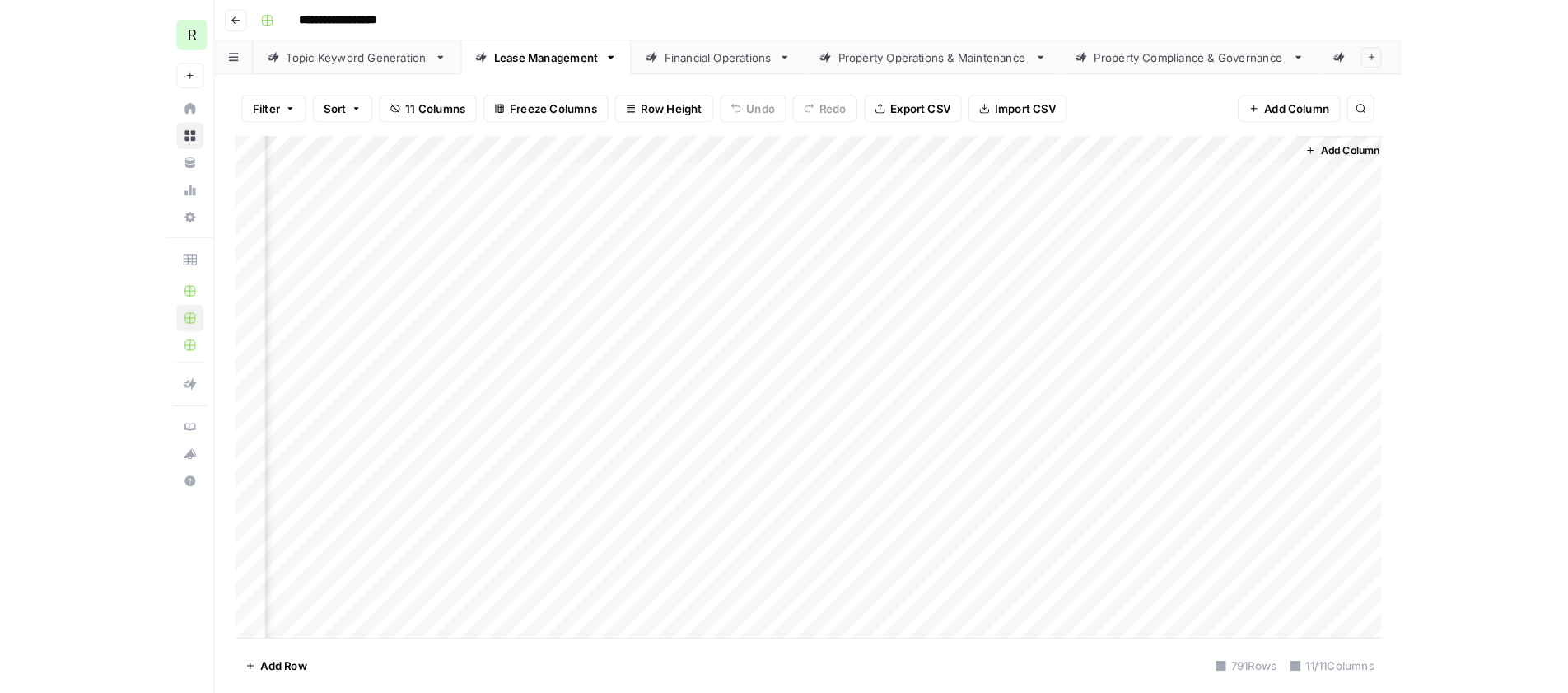 scroll, scrollTop: 0, scrollLeft: 737, axis: horizontal 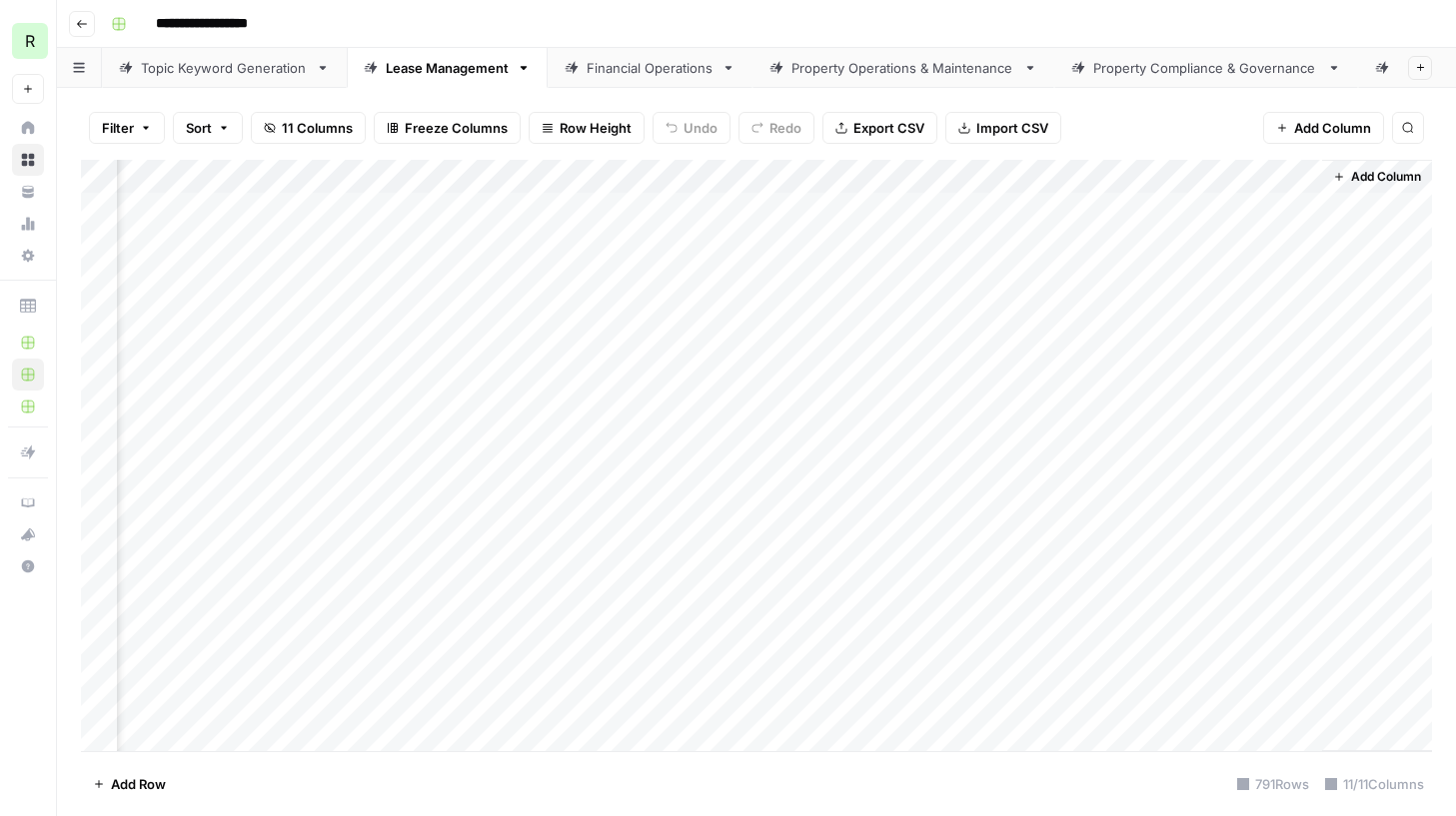 click on "Add Column" at bounding box center (756, 455) 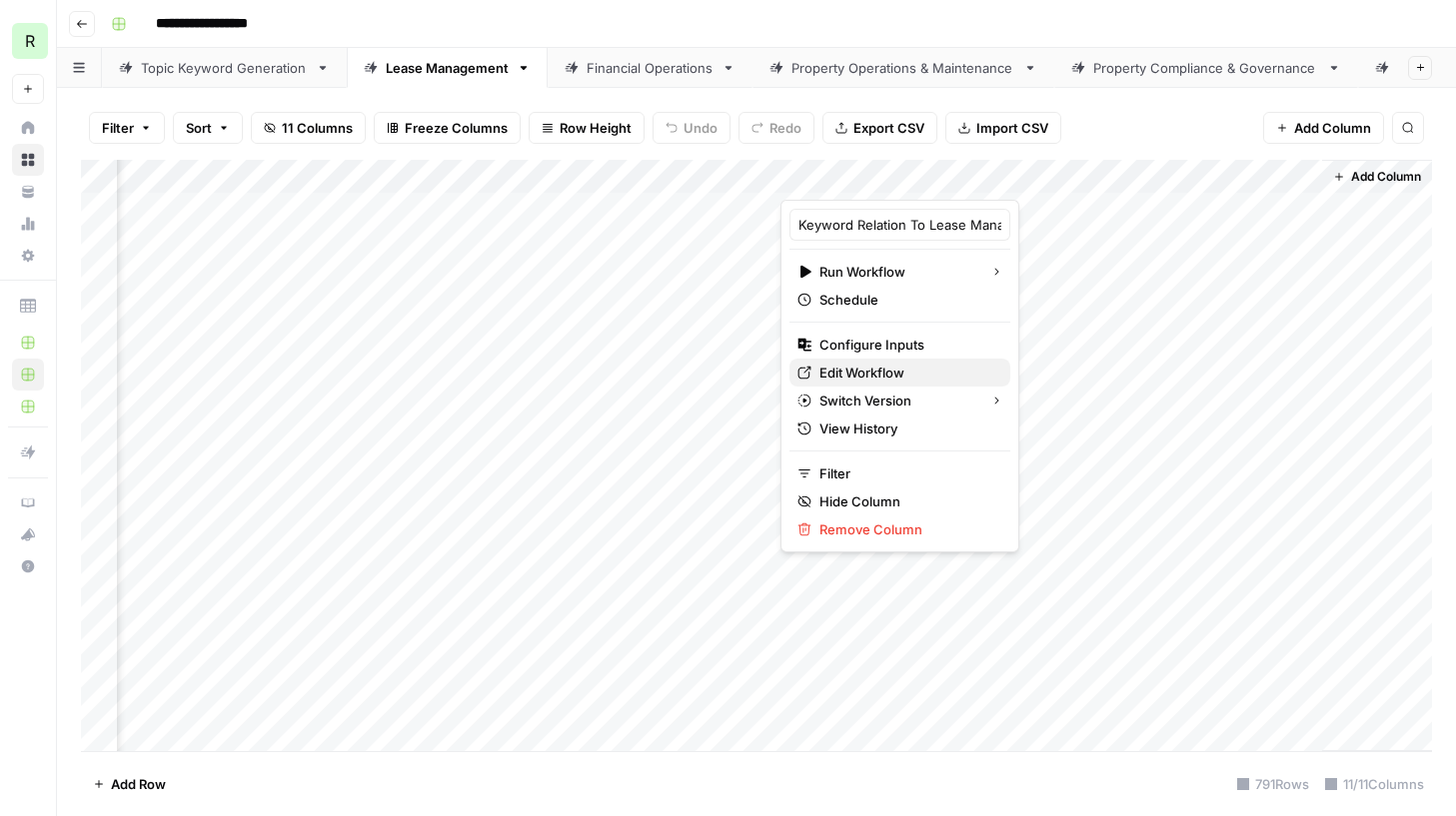 click on "Edit Workflow" at bounding box center (906, 373) 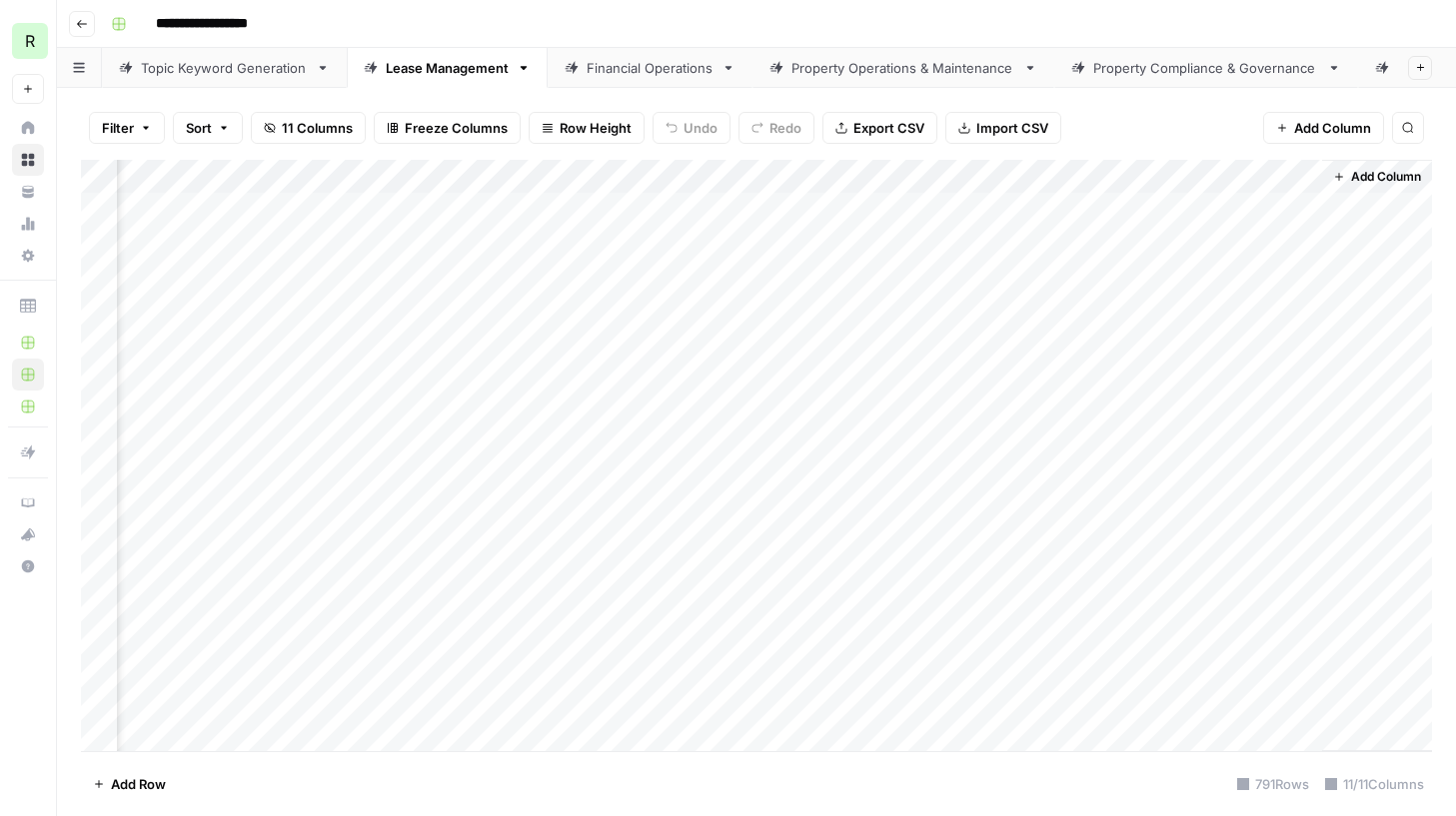 click on "Topic Keyword Generation" at bounding box center (224, 68) 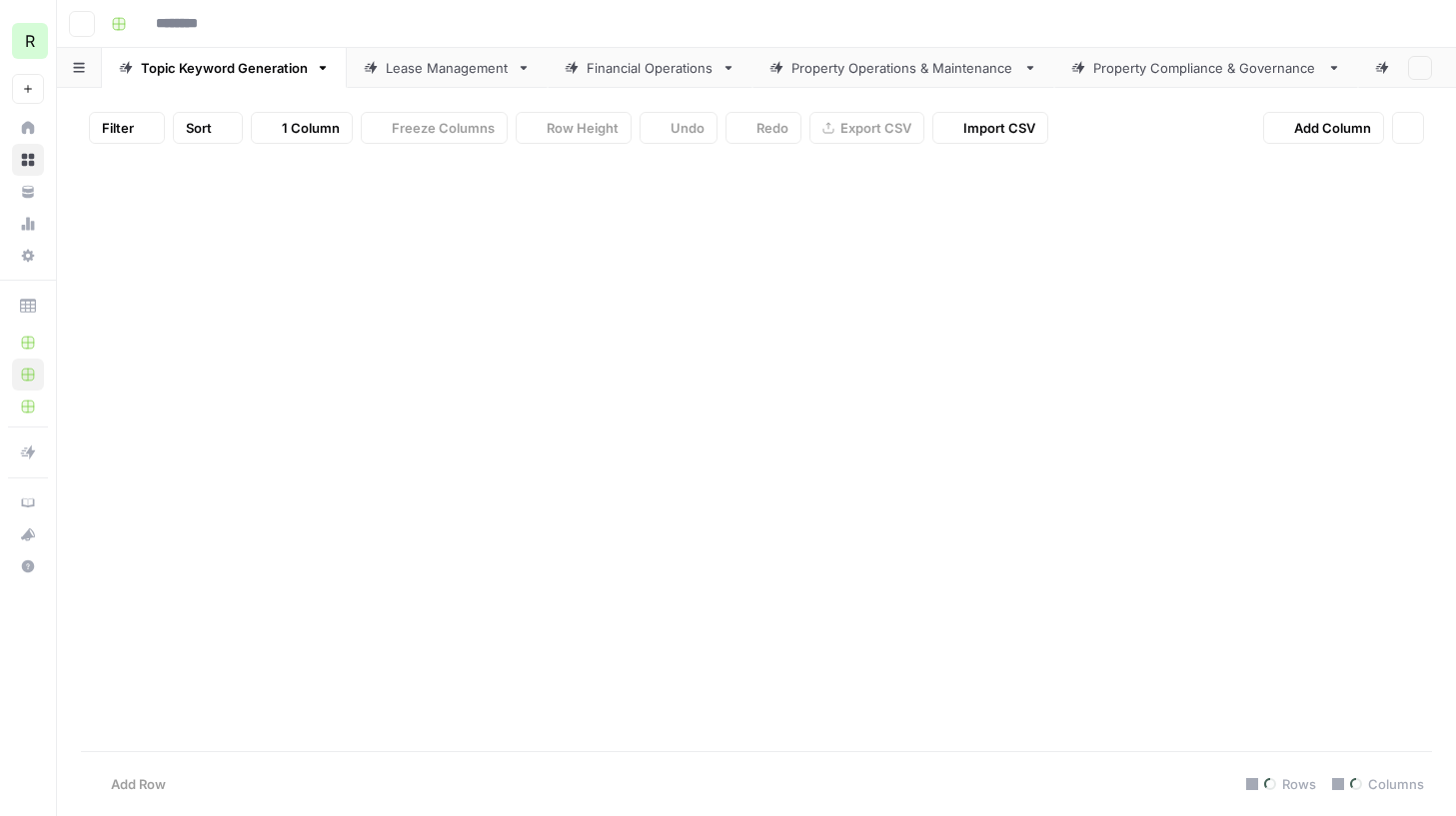 type on "**********" 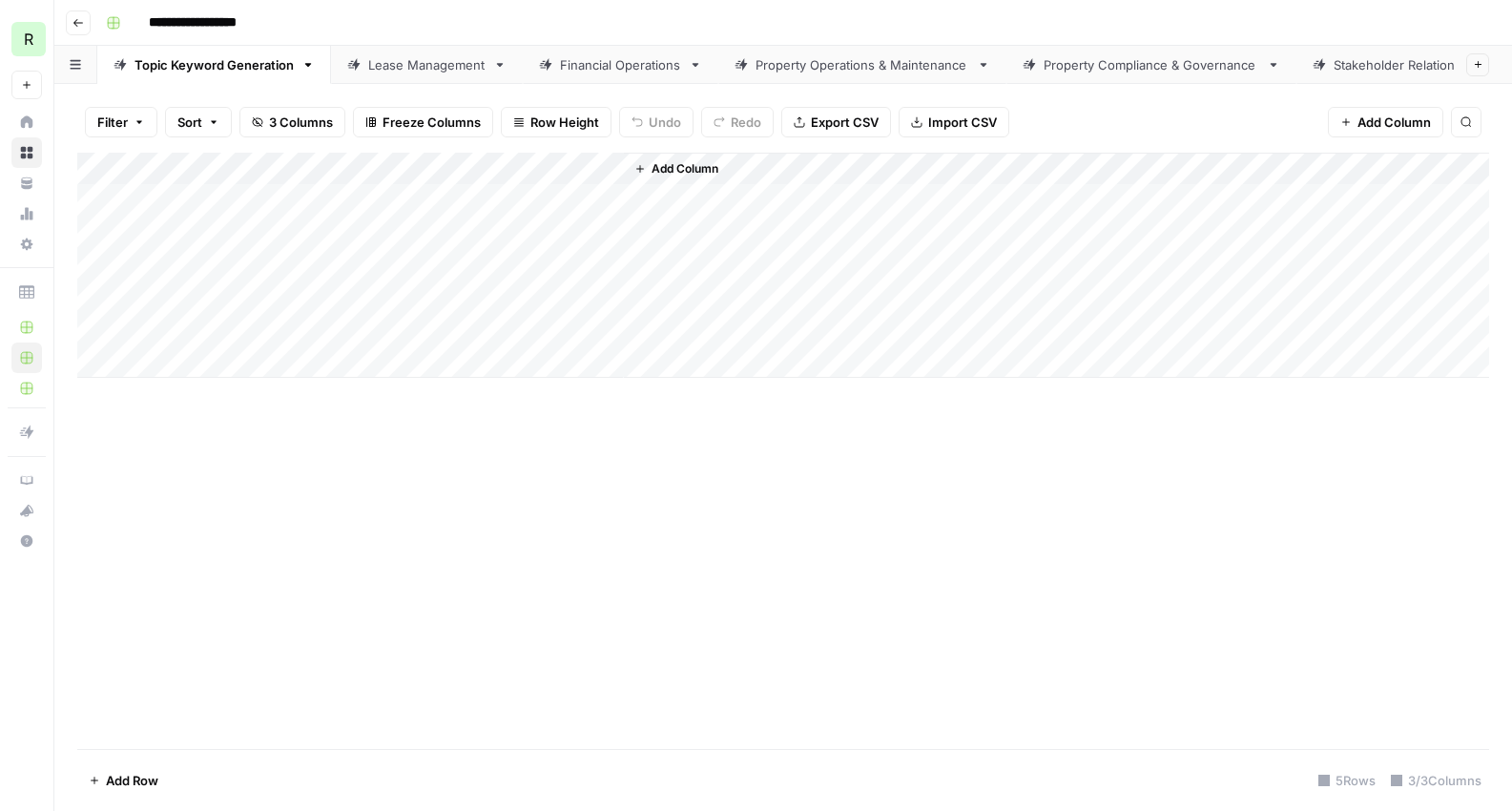 click on "Add Column" at bounding box center [783, 265] 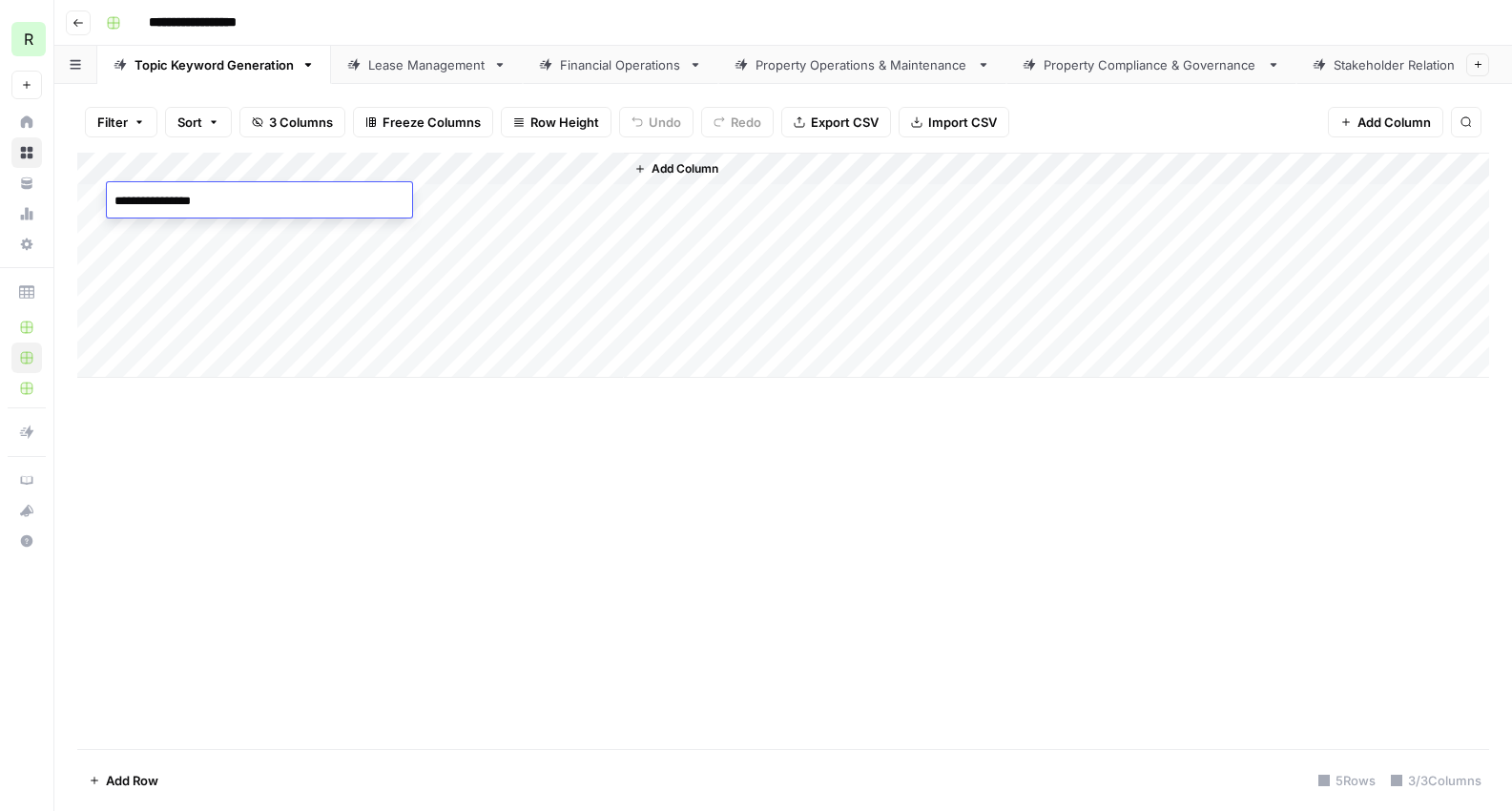 click on "Add Column" at bounding box center [783, 450] 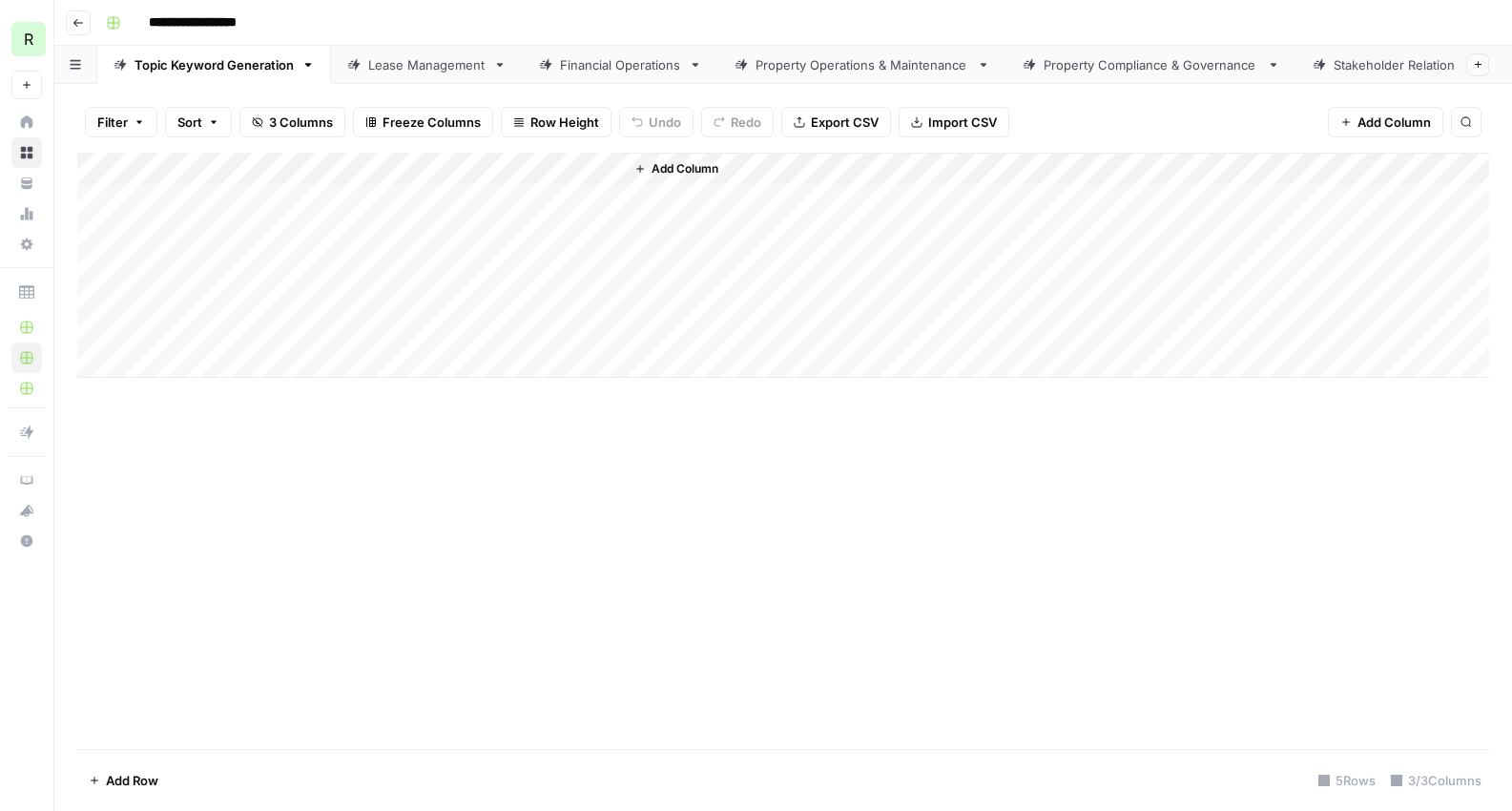 click on "Add Column" at bounding box center (783, 265) 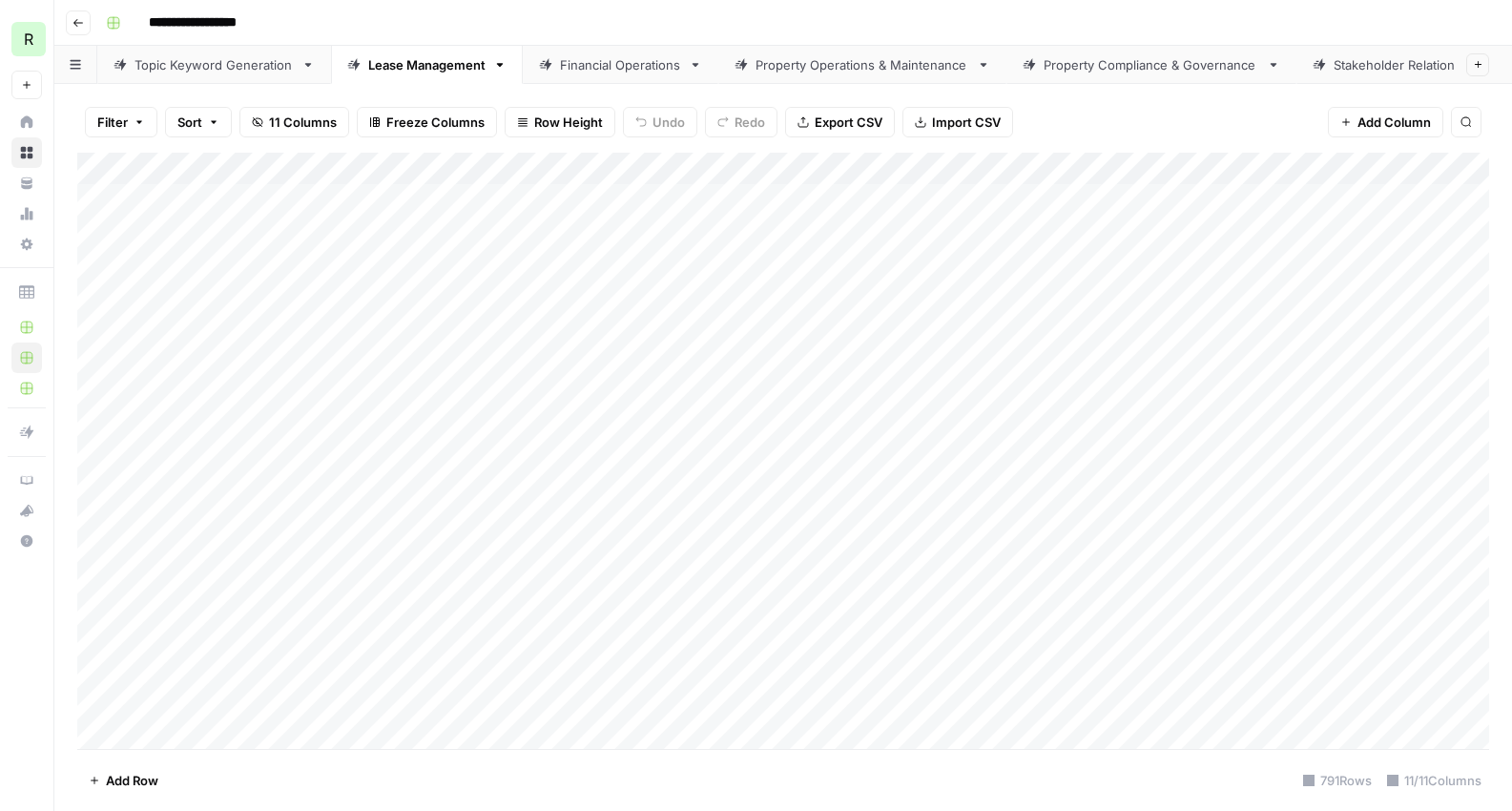 click on "Add Column" at bounding box center (783, 450) 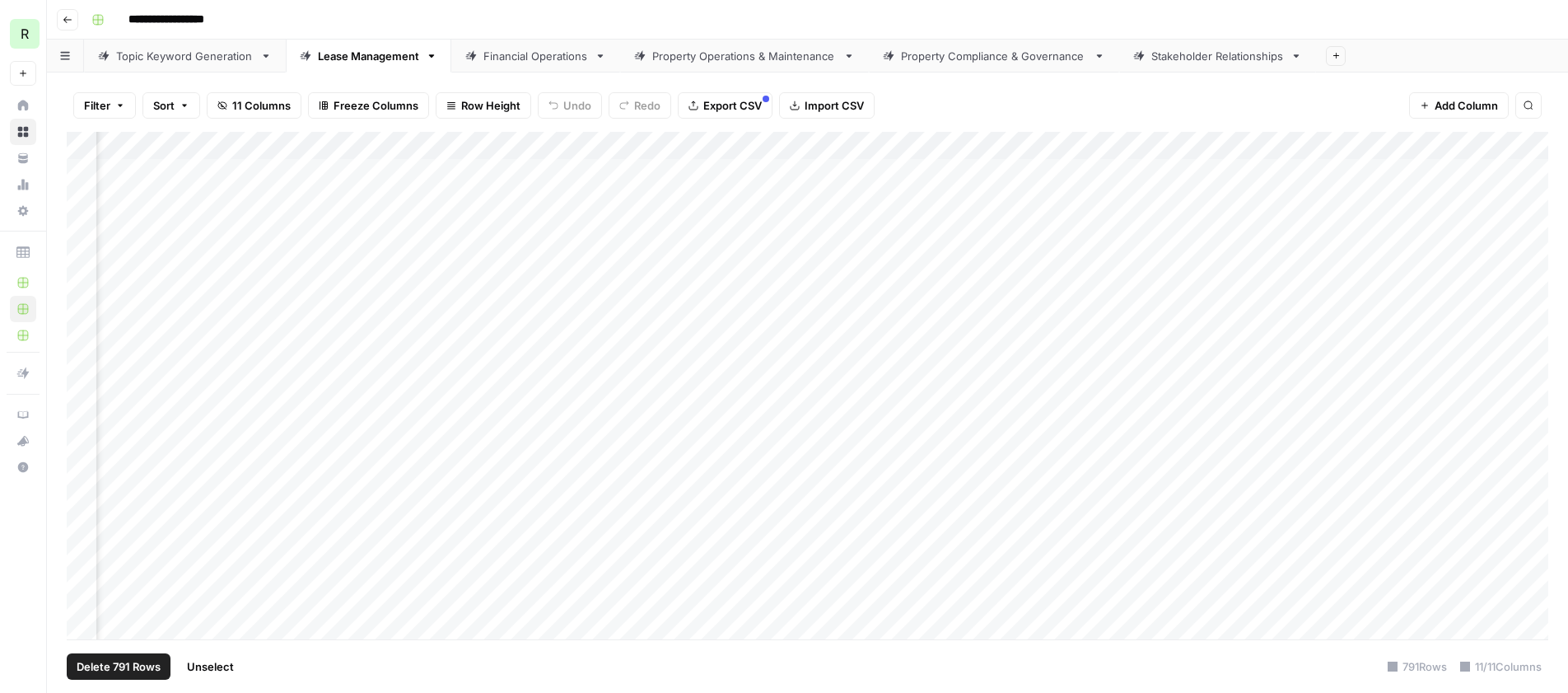 scroll, scrollTop: 0, scrollLeft: 369, axis: horizontal 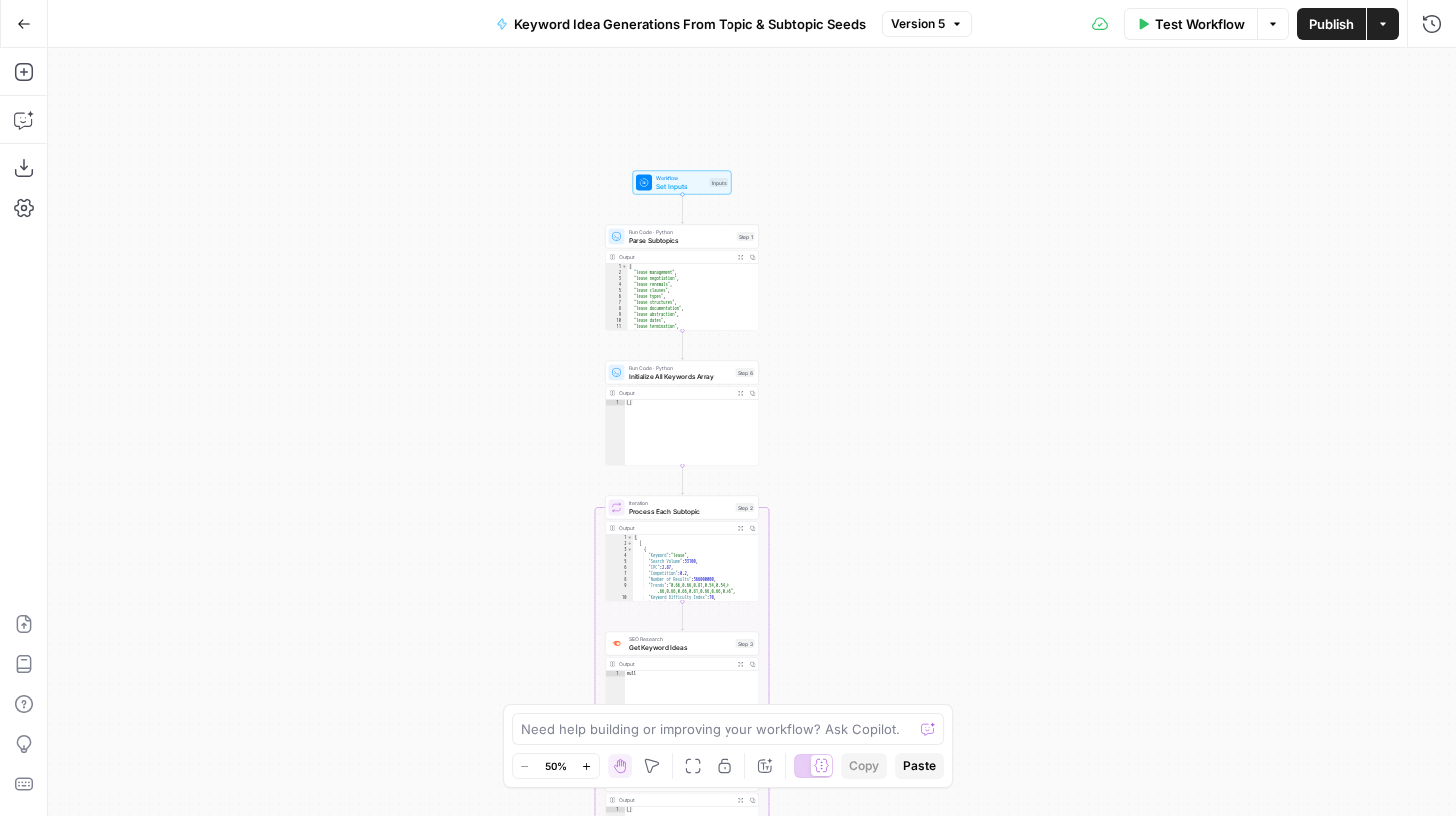 drag, startPoint x: 1011, startPoint y: 299, endPoint x: 970, endPoint y: 540, distance: 244.46268 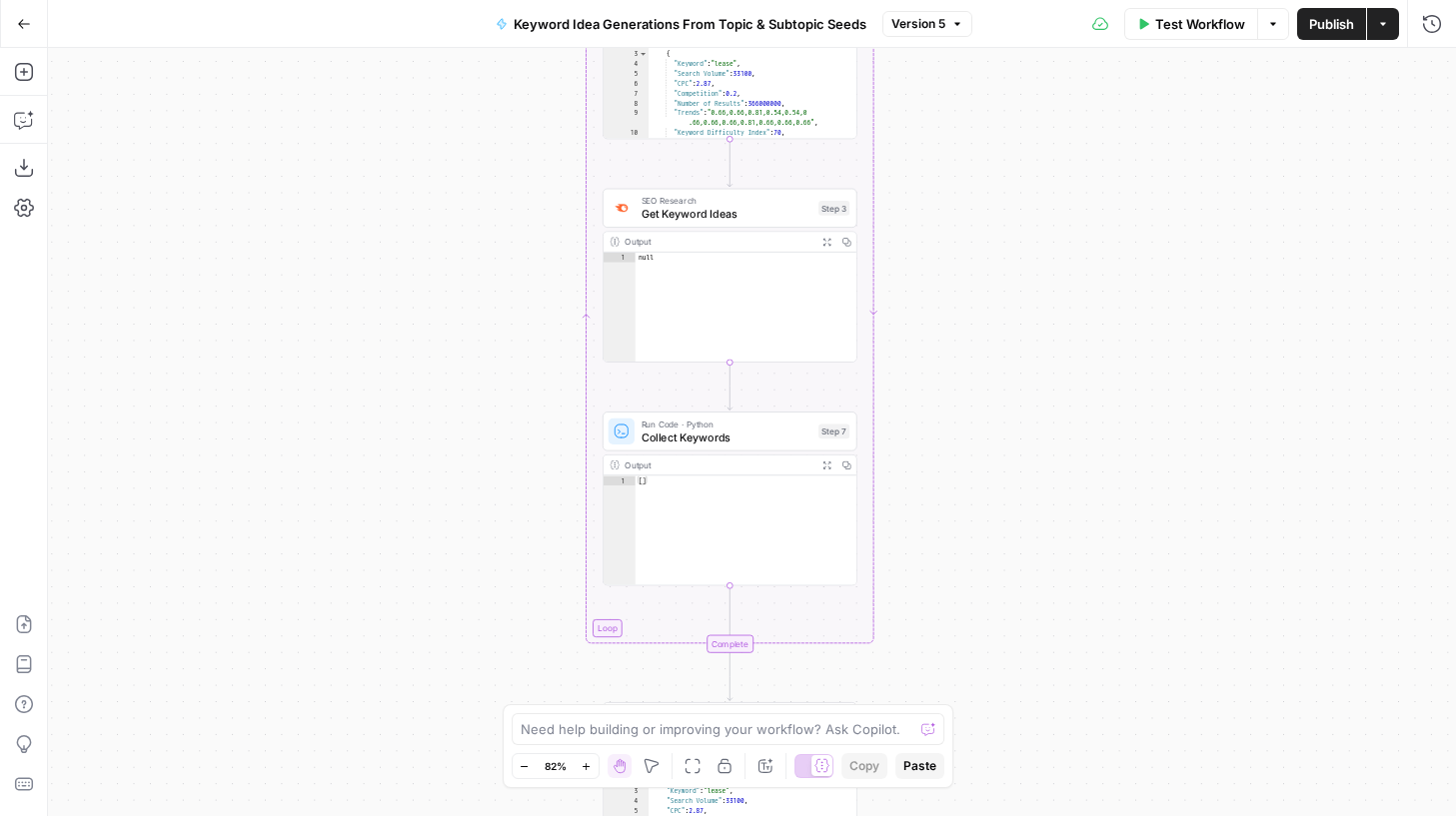 drag, startPoint x: 278, startPoint y: 244, endPoint x: 420, endPoint y: 502, distance: 294.49618 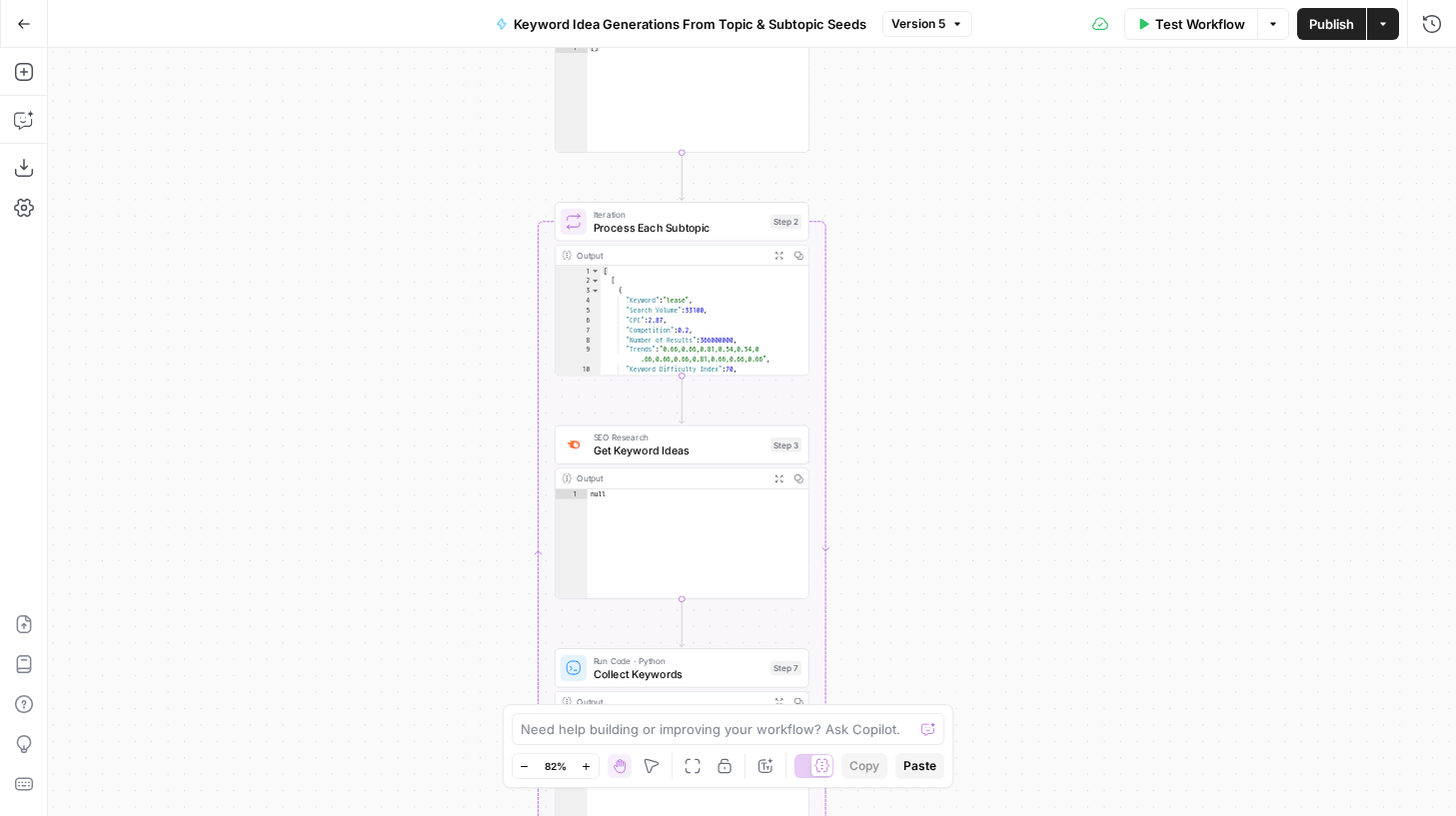 drag, startPoint x: 501, startPoint y: 146, endPoint x: 453, endPoint y: 384, distance: 242.7921 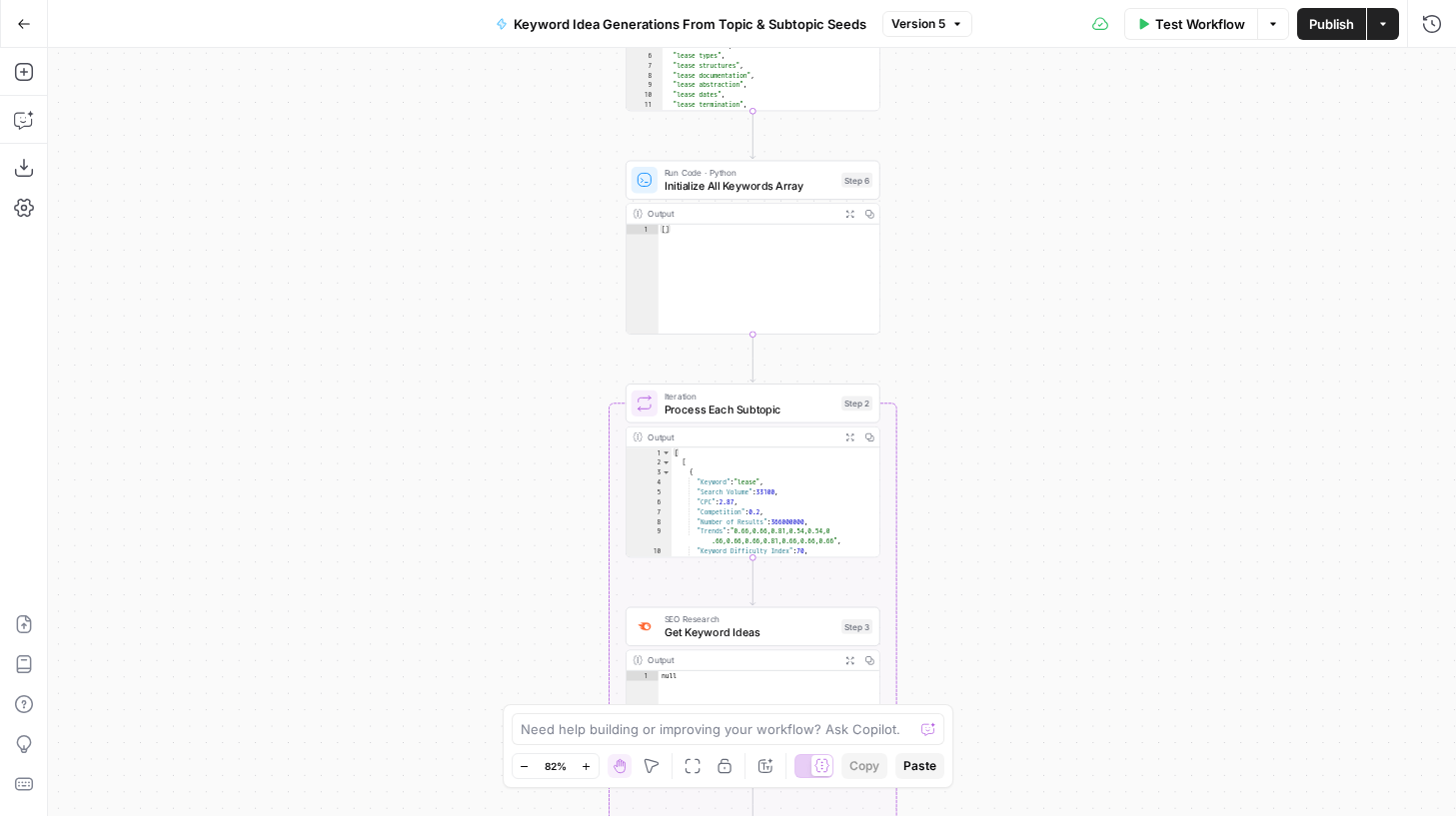 drag, startPoint x: 443, startPoint y: 207, endPoint x: 514, endPoint y: 388, distance: 194.42736 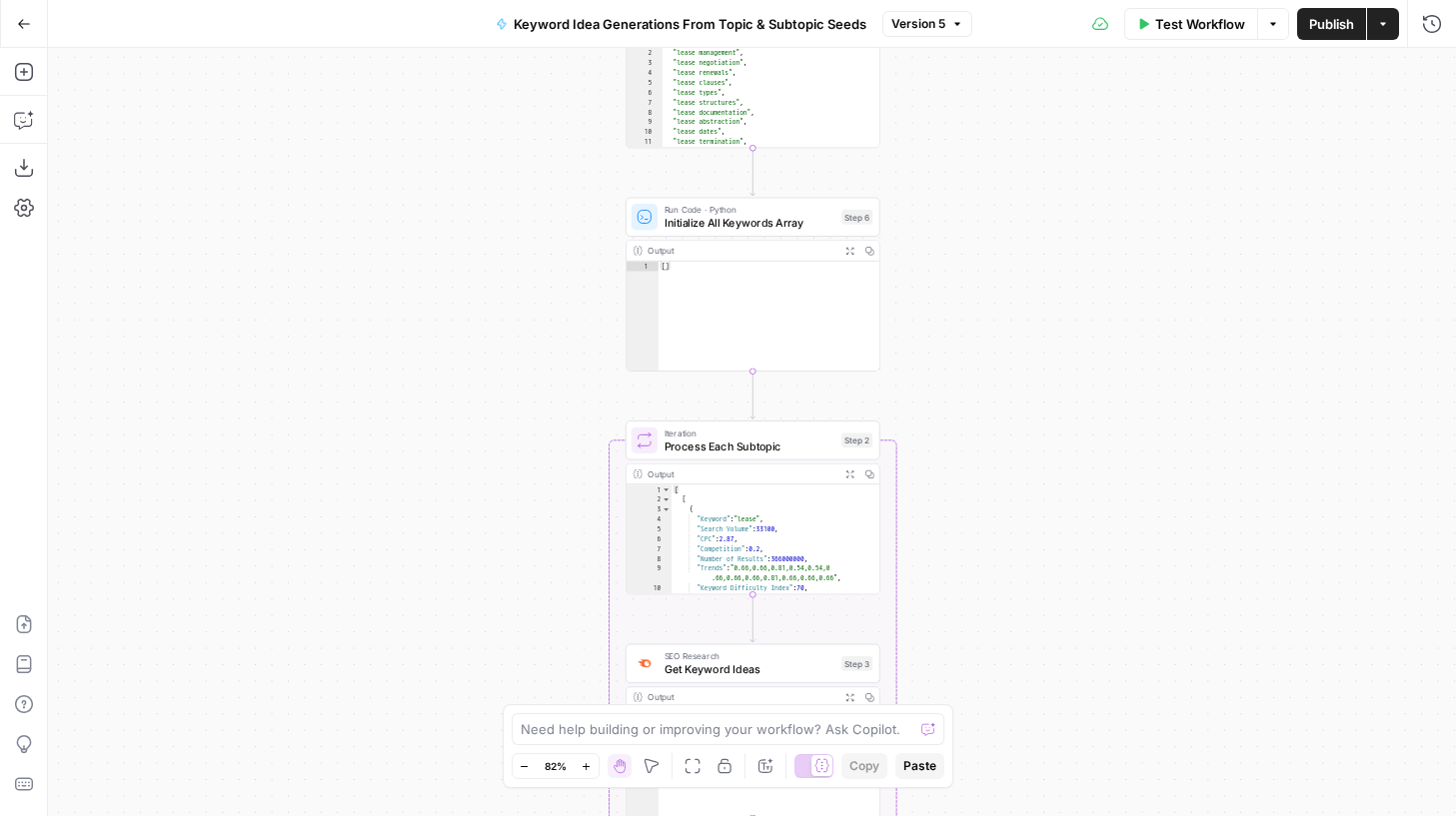 drag, startPoint x: 505, startPoint y: 223, endPoint x: 505, endPoint y: 260, distance: 37 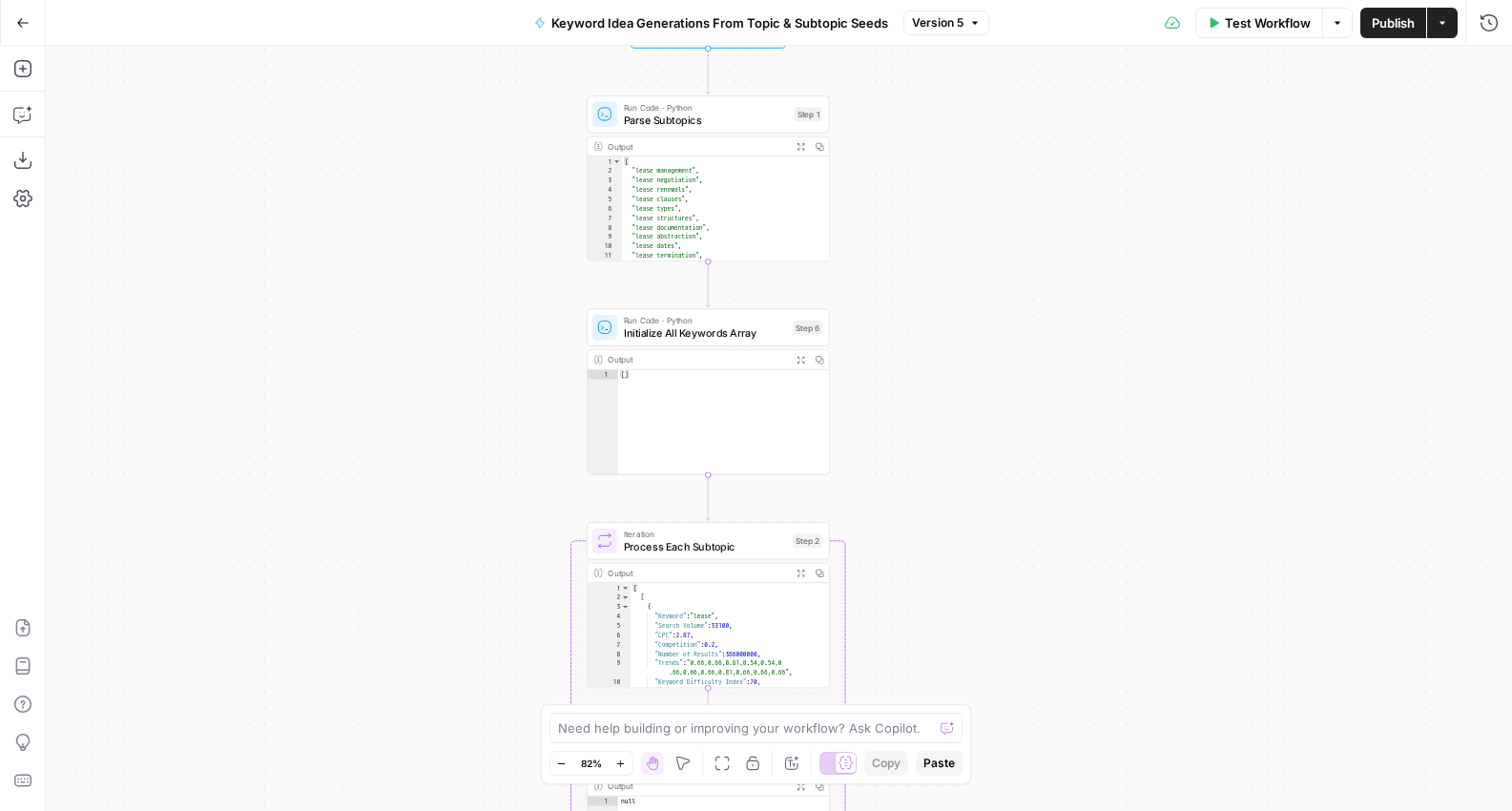 drag, startPoint x: 475, startPoint y: 332, endPoint x: 465, endPoint y: 452, distance: 120.41595 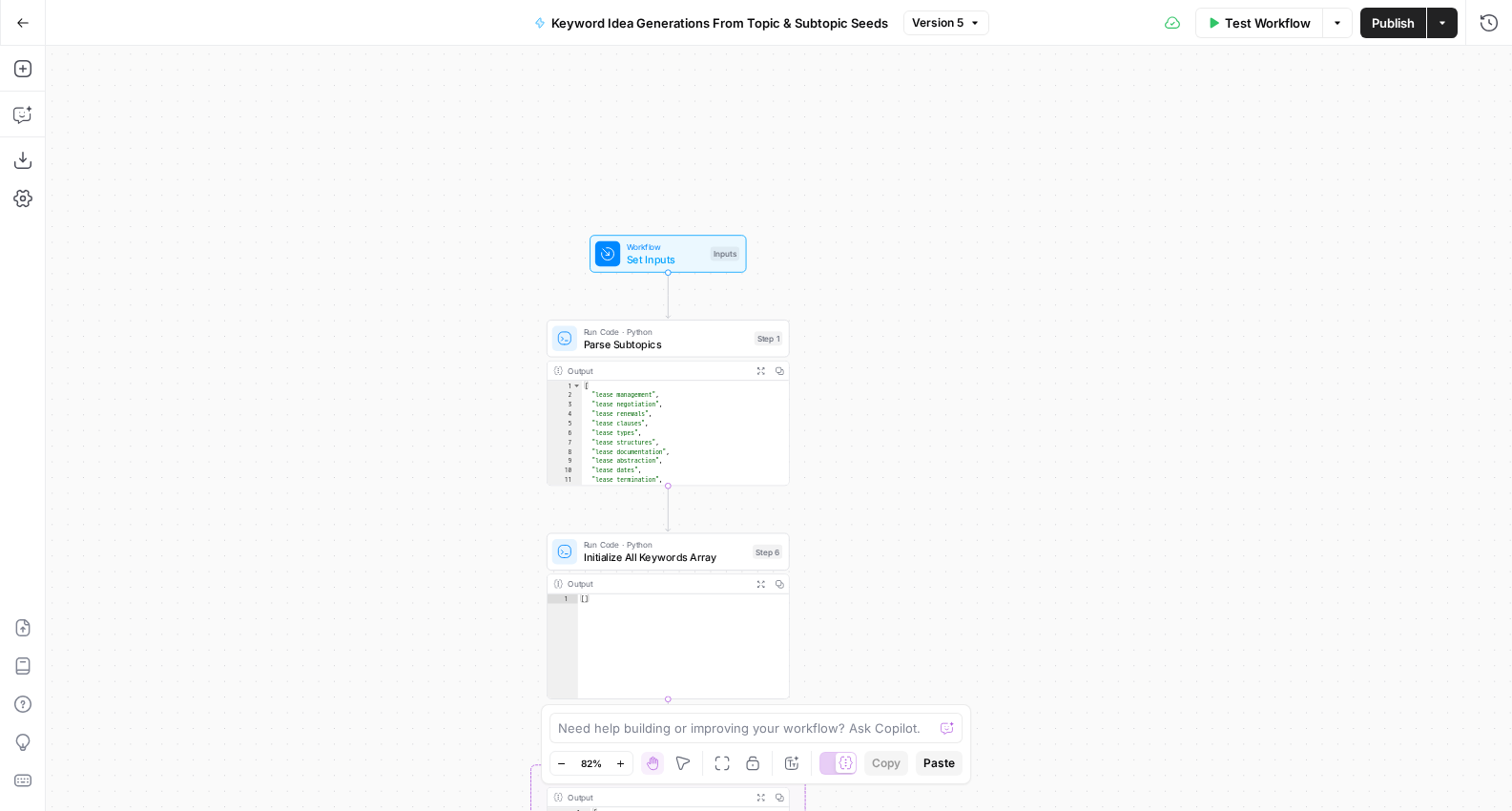 drag, startPoint x: 495, startPoint y: 204, endPoint x: 455, endPoint y: 436, distance: 235.42302 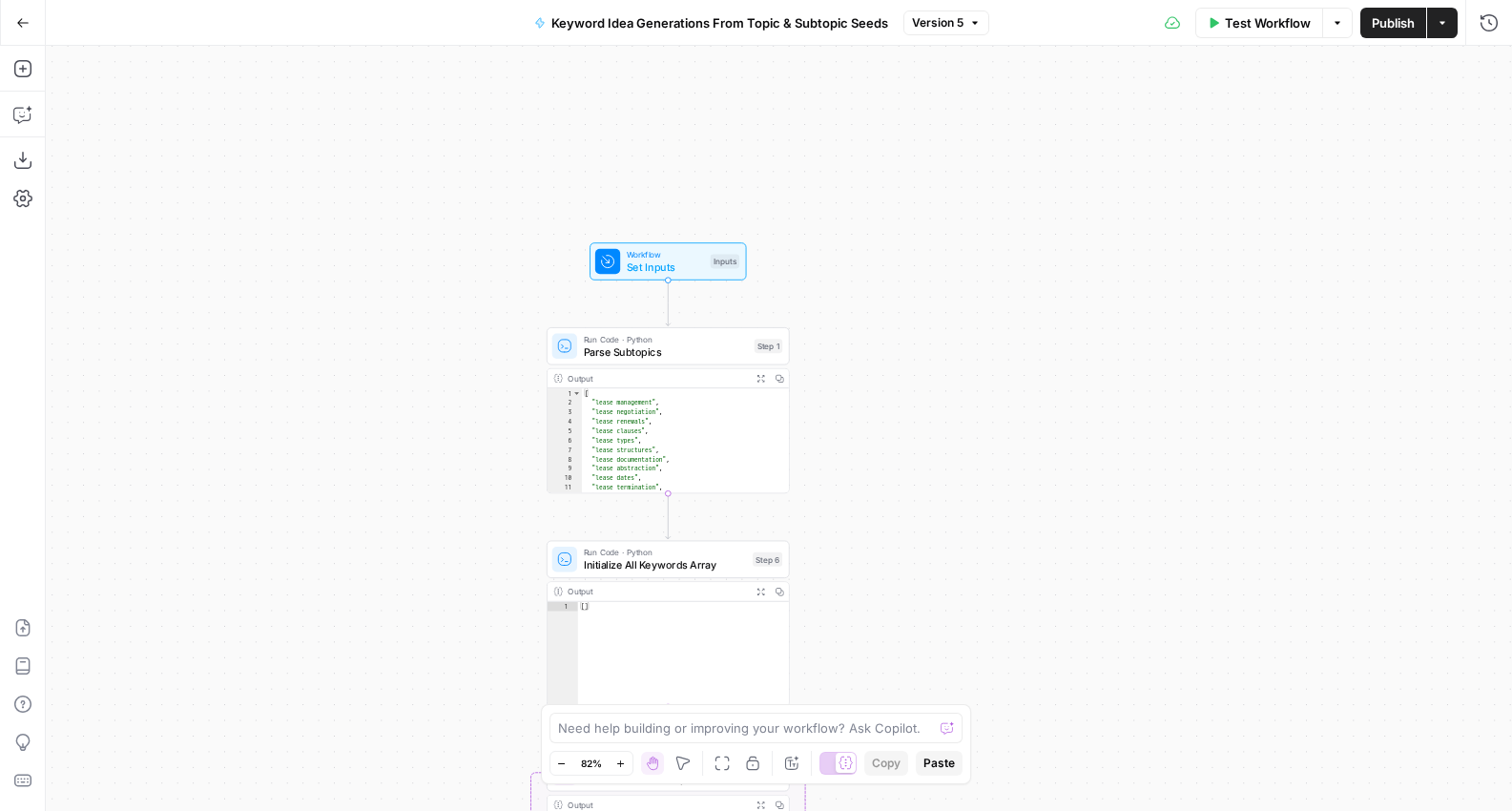 click on "Expand Output" at bounding box center [760, 379] 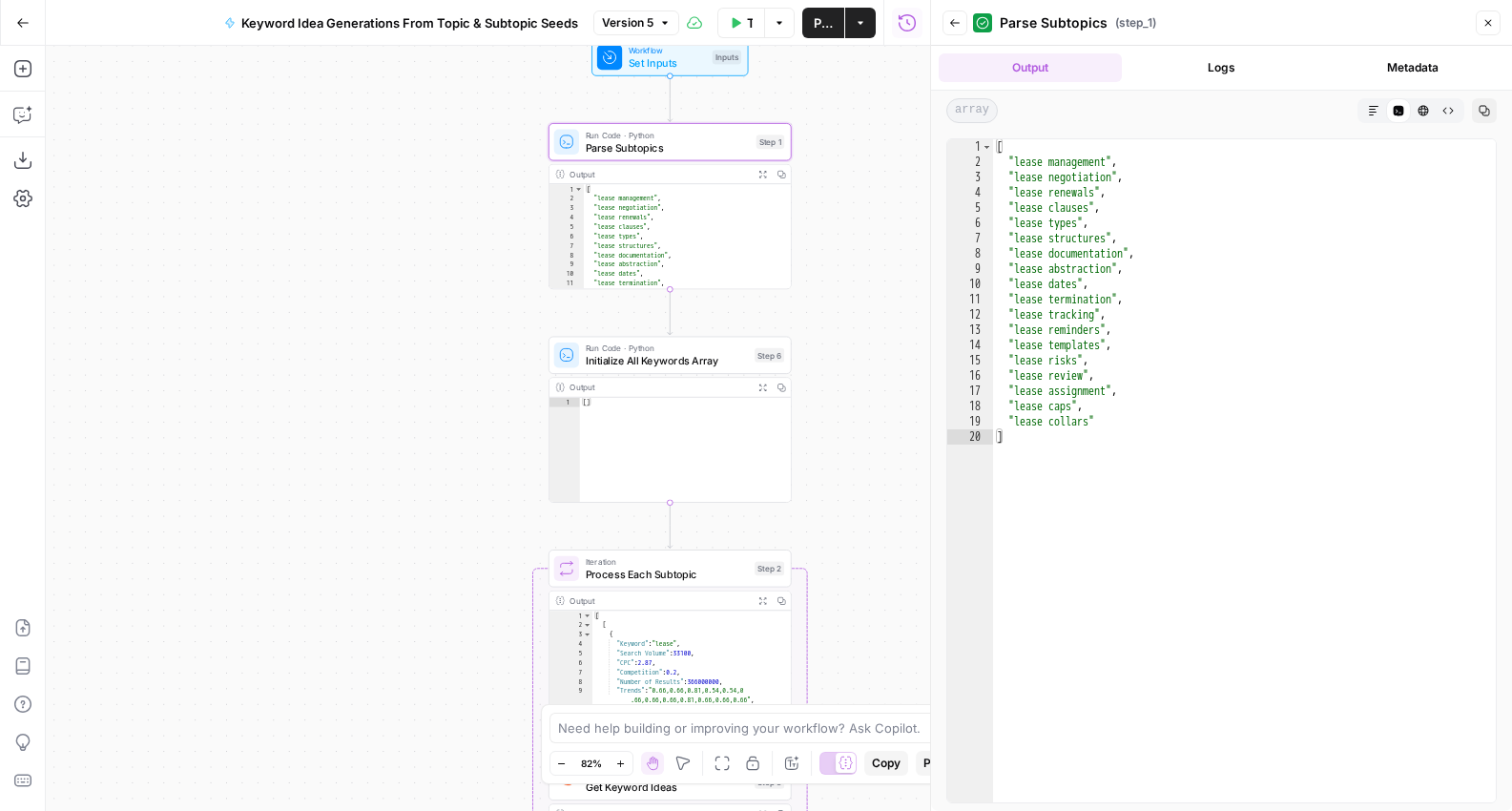 drag, startPoint x: 820, startPoint y: 489, endPoint x: 822, endPoint y: 274, distance: 215.0093 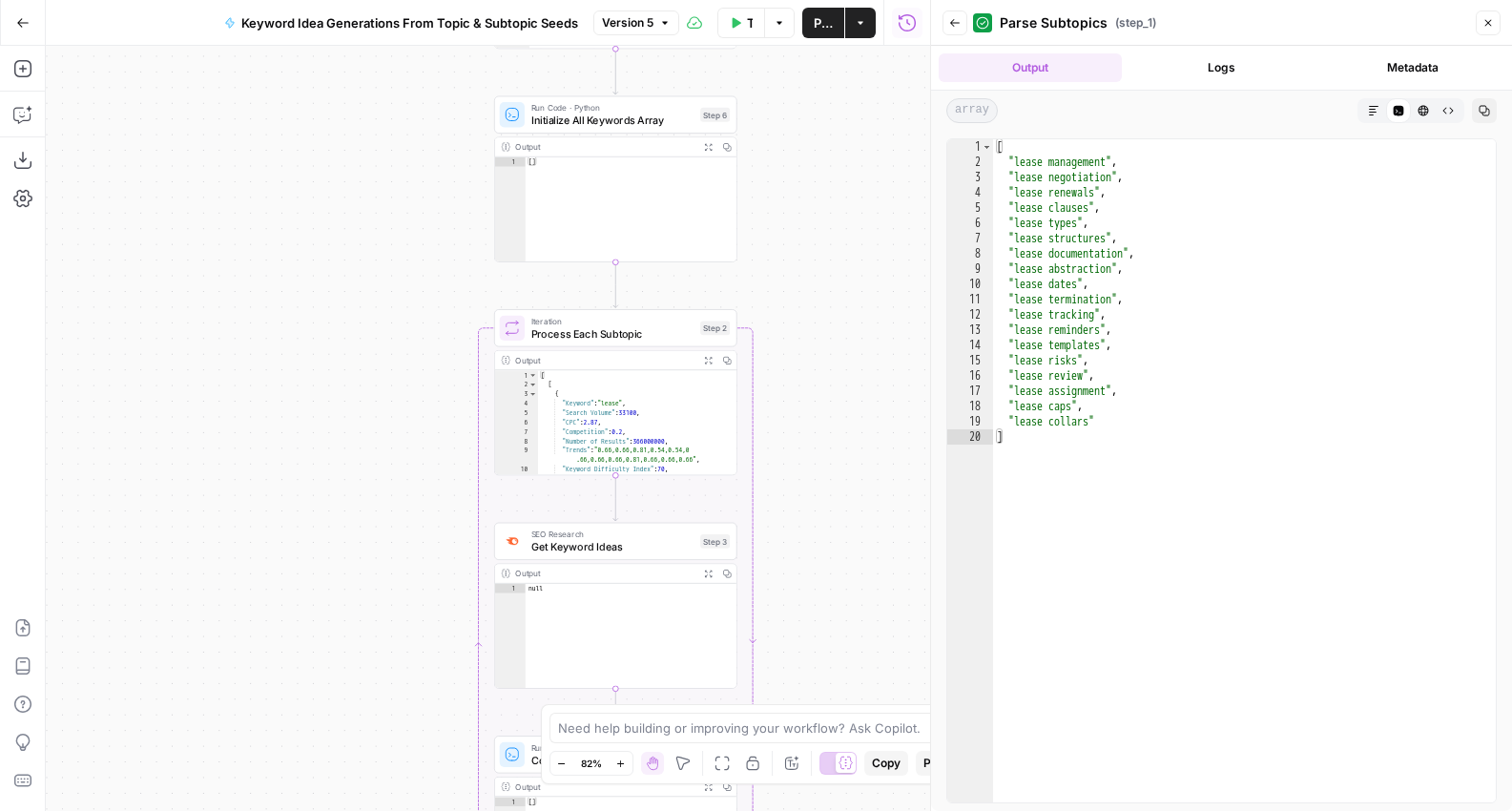 drag, startPoint x: 880, startPoint y: 530, endPoint x: 828, endPoint y: 298, distance: 237.75618 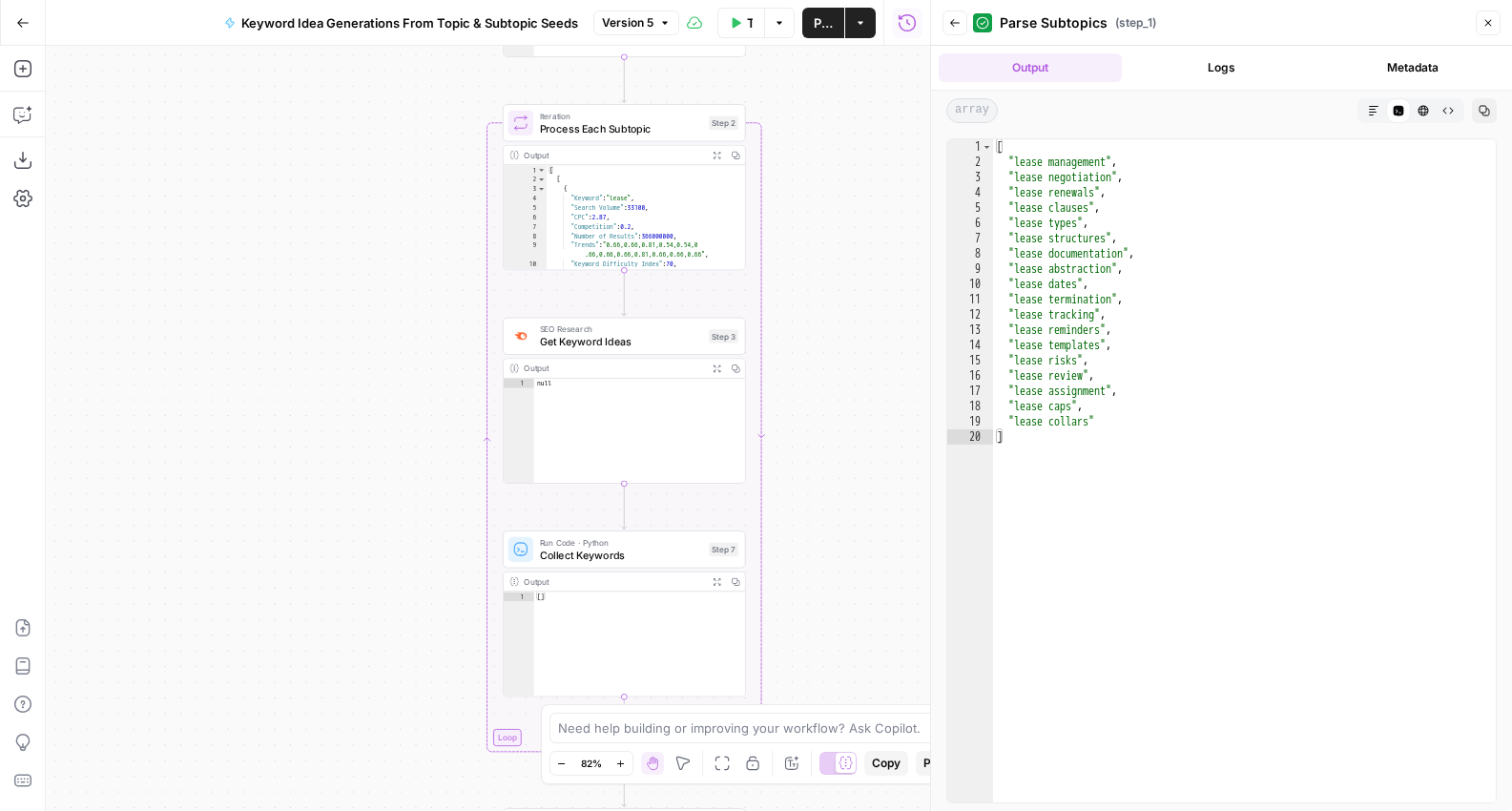 drag, startPoint x: 831, startPoint y: 564, endPoint x: 838, endPoint y: 358, distance: 206.1189 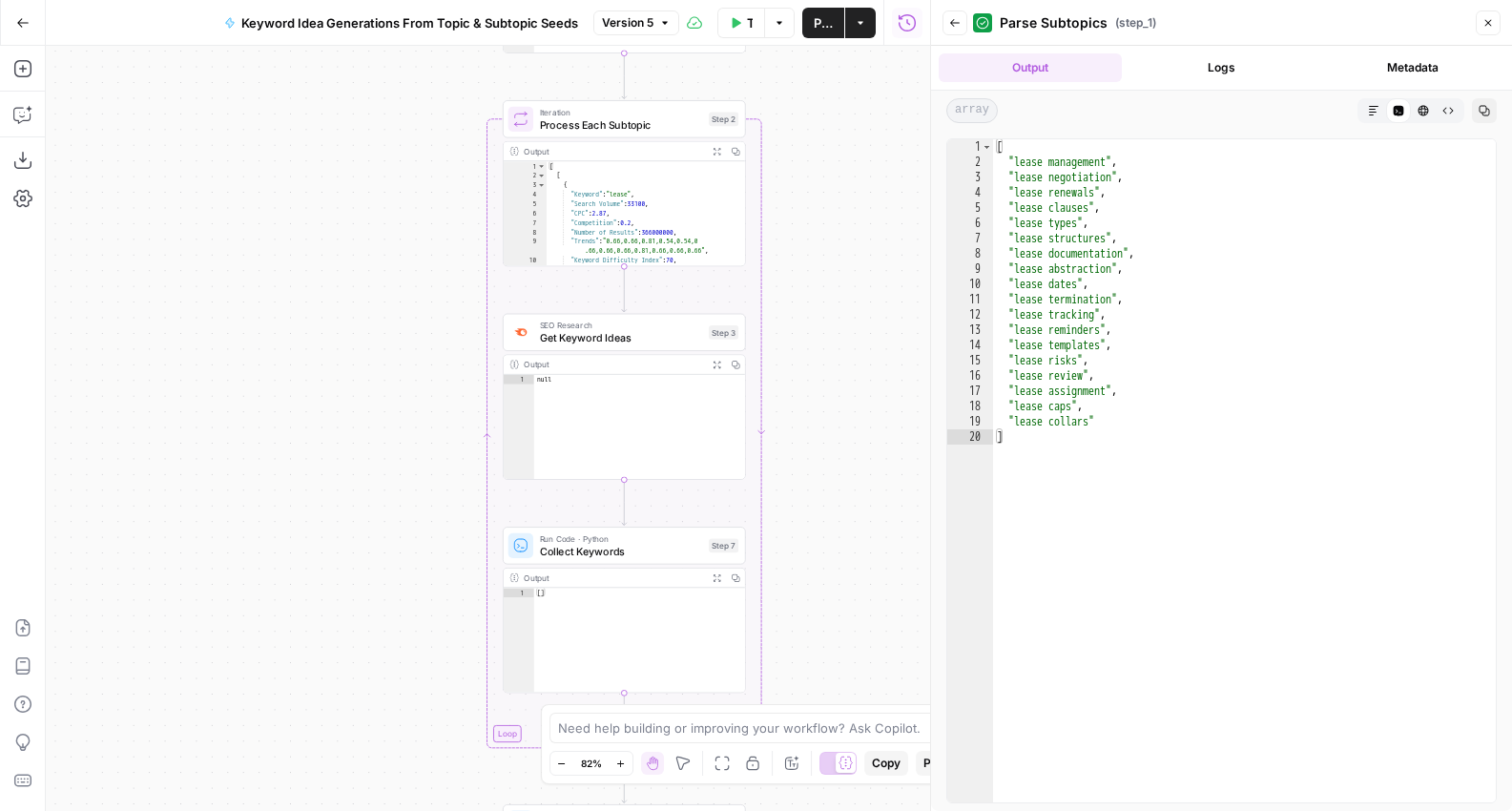click 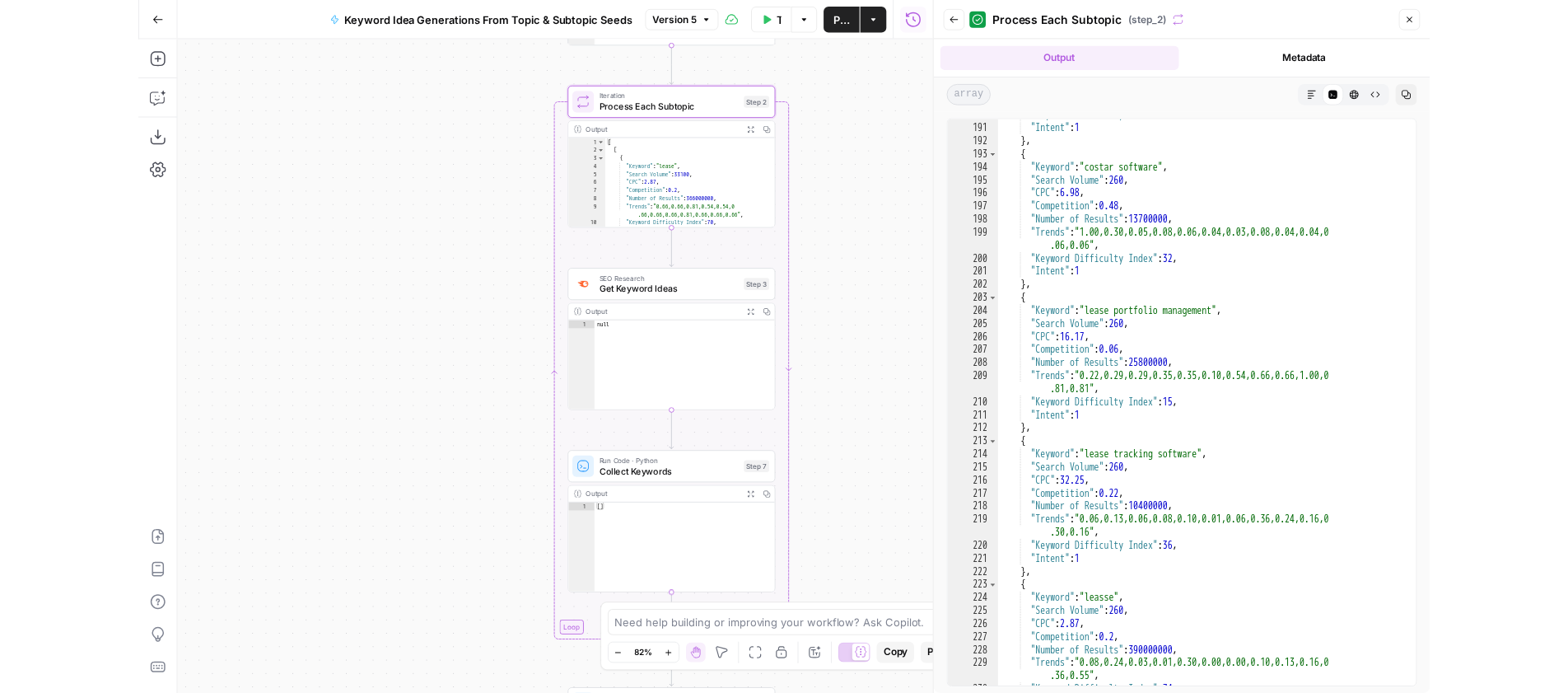 scroll, scrollTop: 630, scrollLeft: 0, axis: vertical 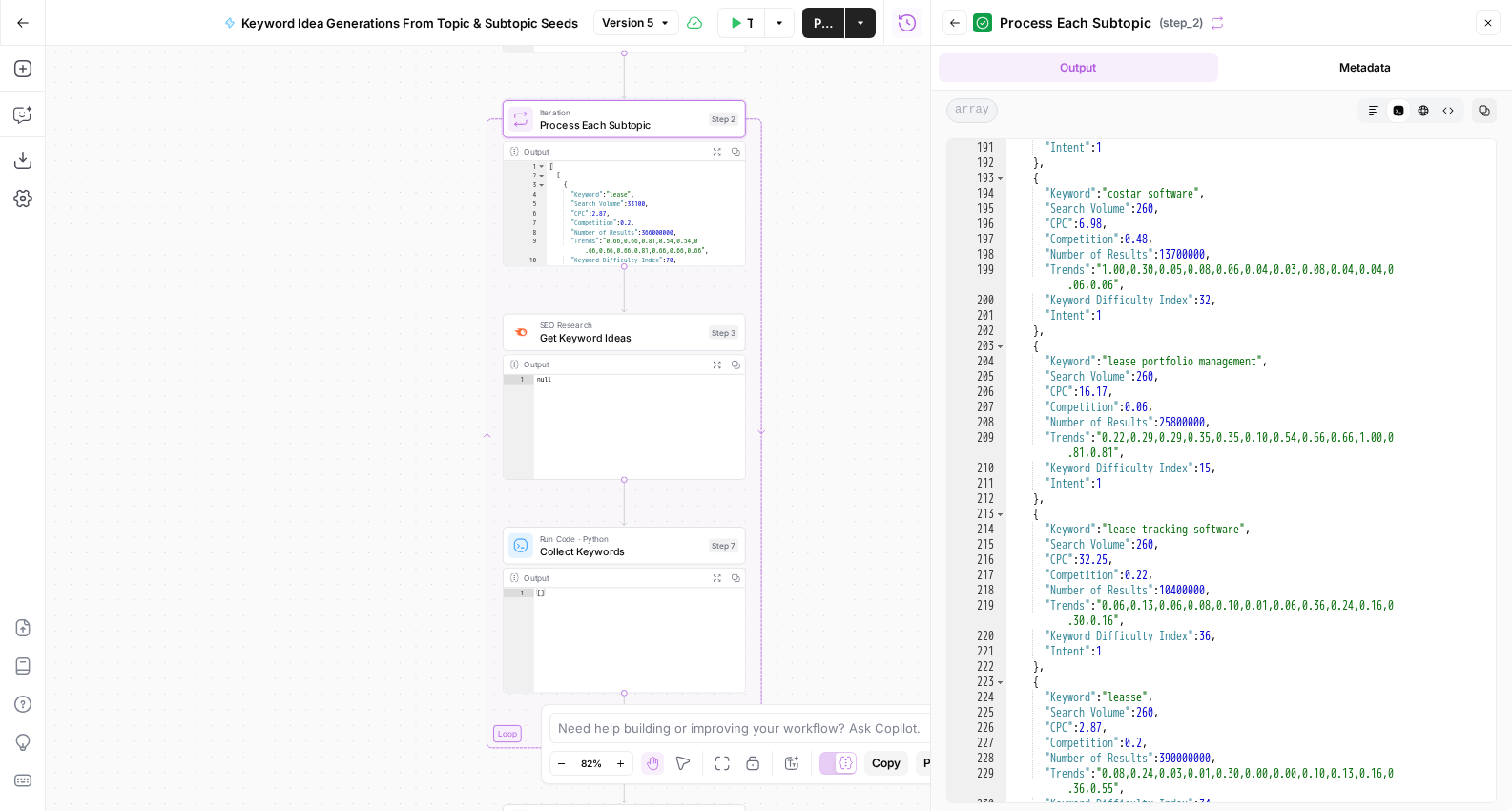 click 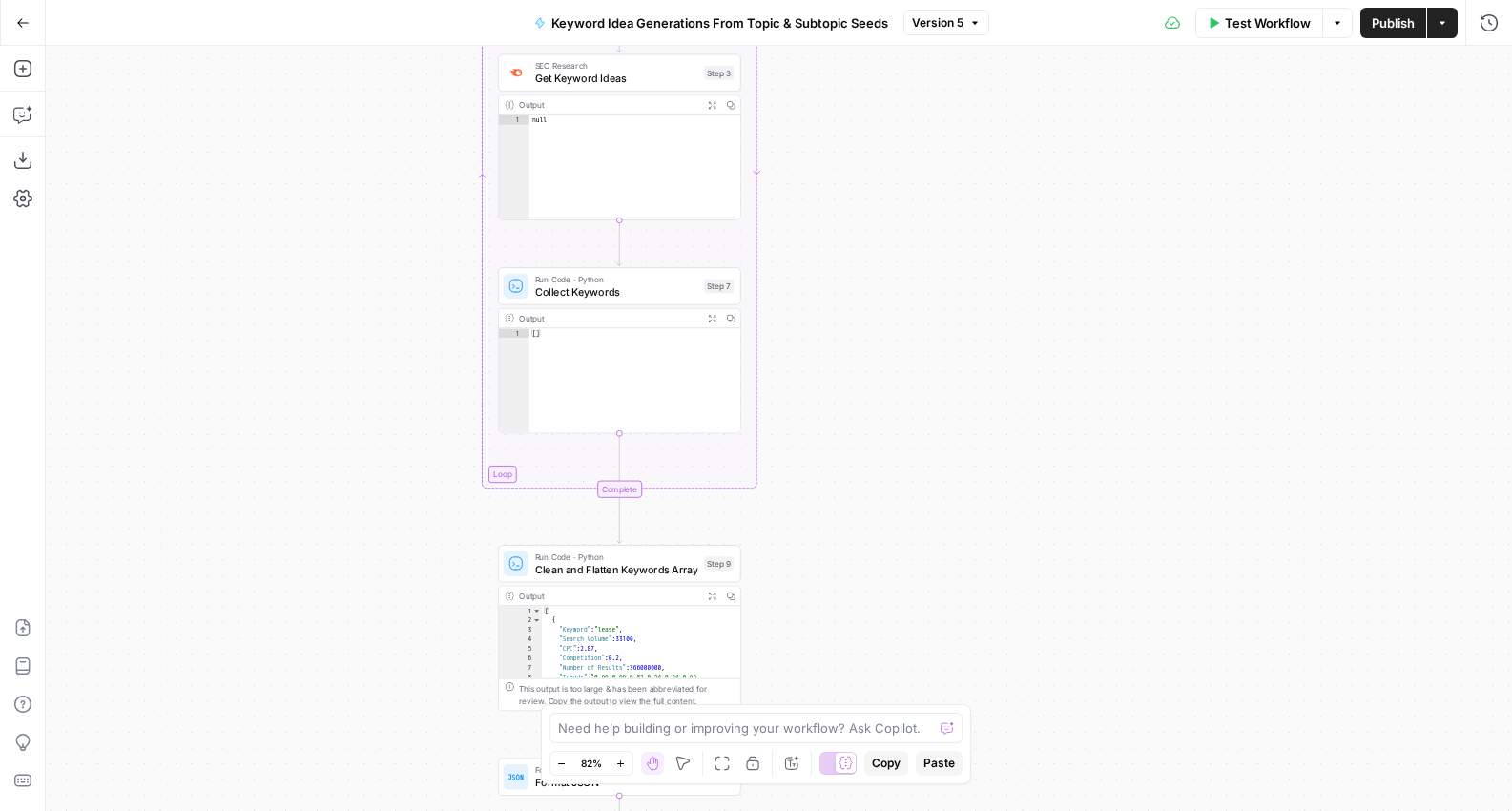 drag, startPoint x: 897, startPoint y: 505, endPoint x: 898, endPoint y: 219, distance: 286.00175 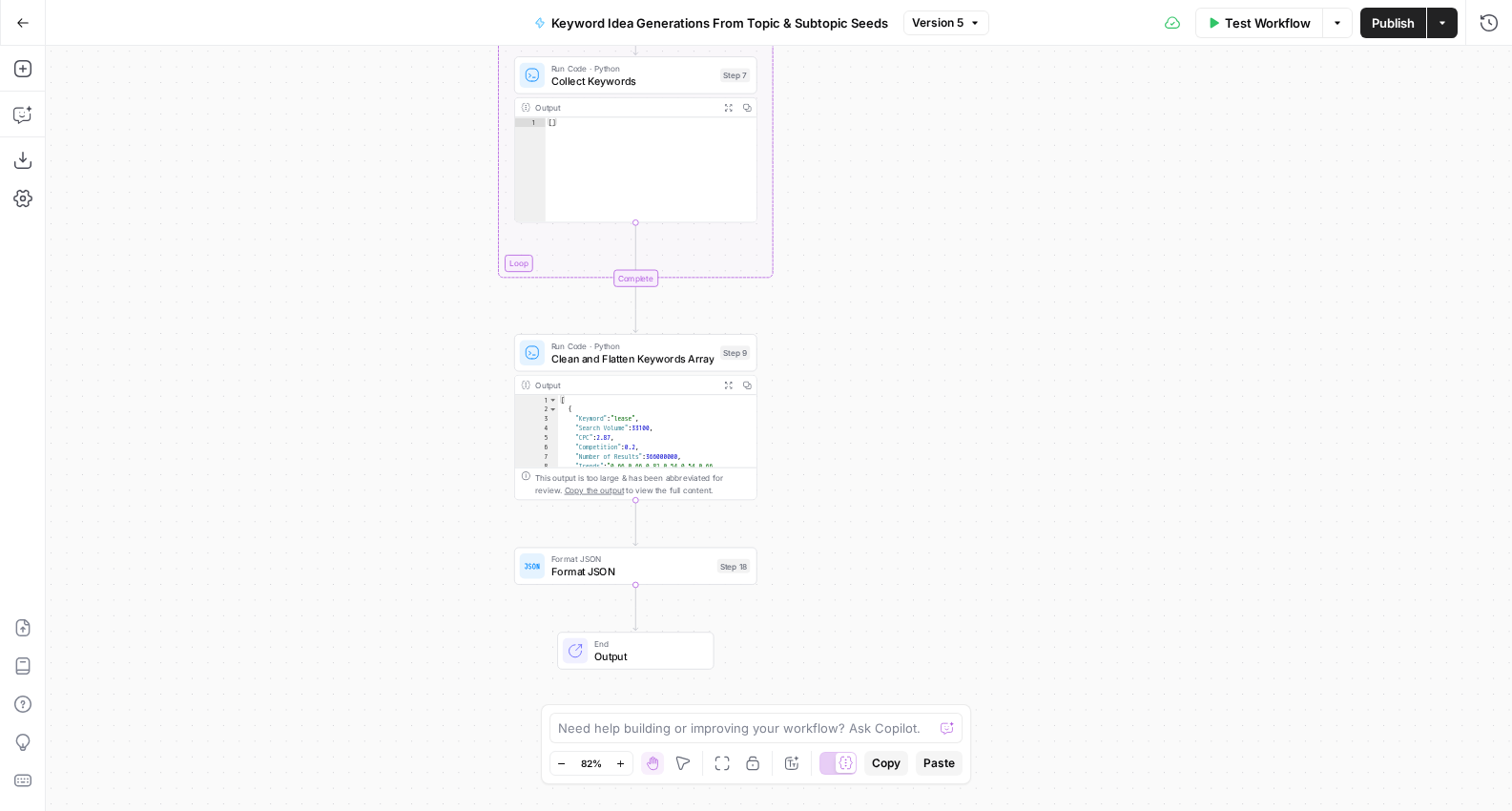 drag, startPoint x: 861, startPoint y: 539, endPoint x: 882, endPoint y: 309, distance: 230.95671 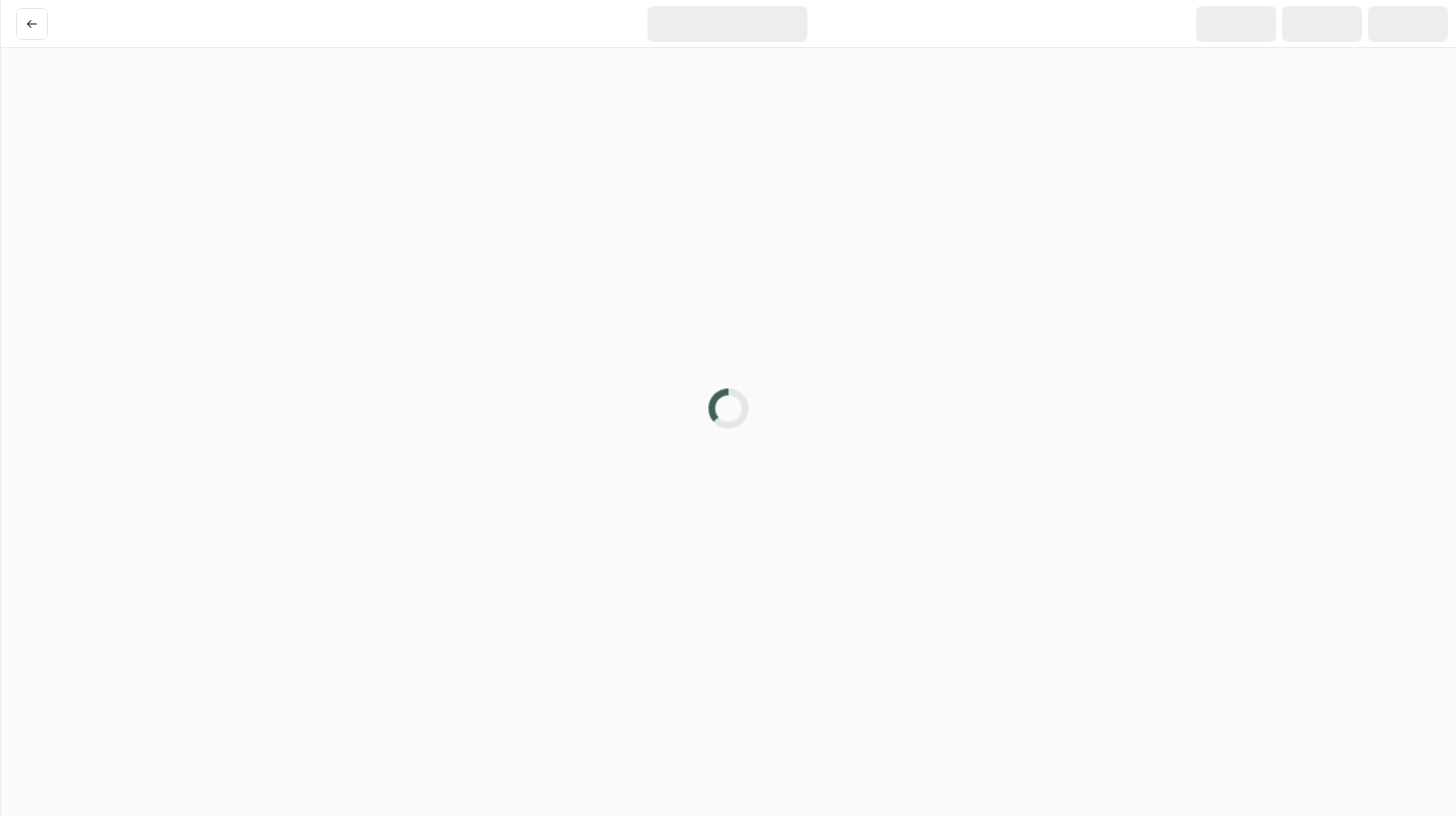 scroll, scrollTop: 0, scrollLeft: 0, axis: both 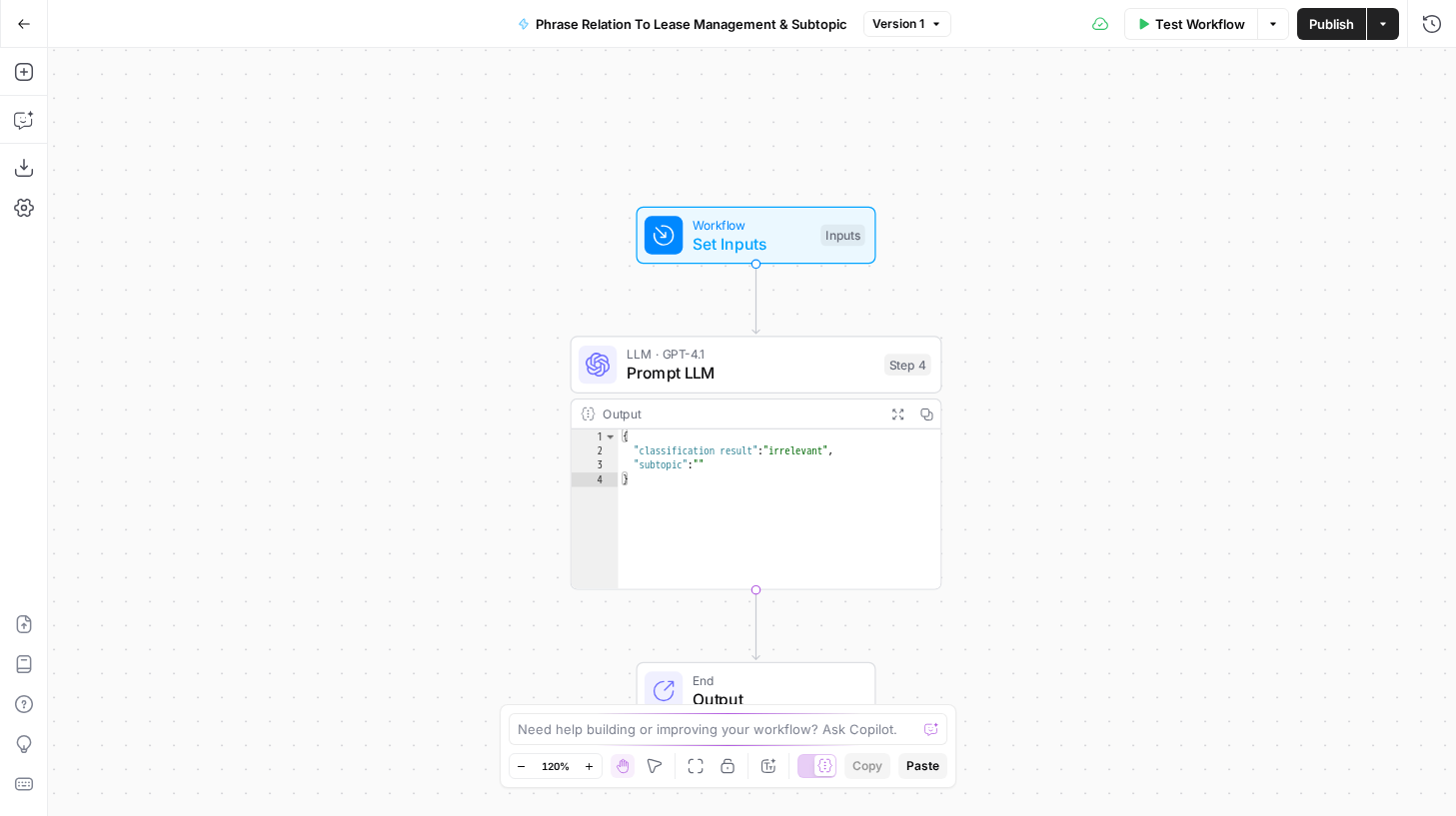 drag, startPoint x: 463, startPoint y: 259, endPoint x: 467, endPoint y: 290, distance: 31.257 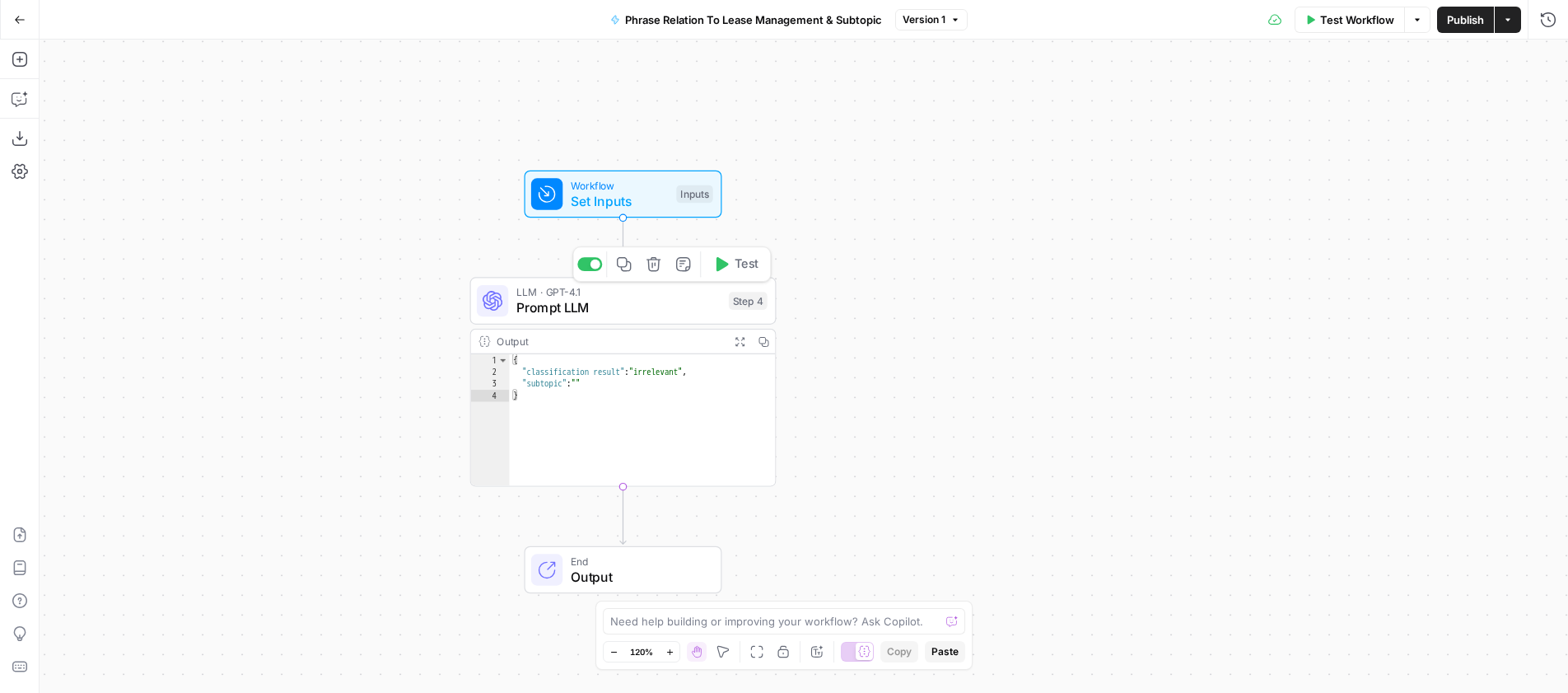 click on "Prompt LLM" at bounding box center (618, 308) 